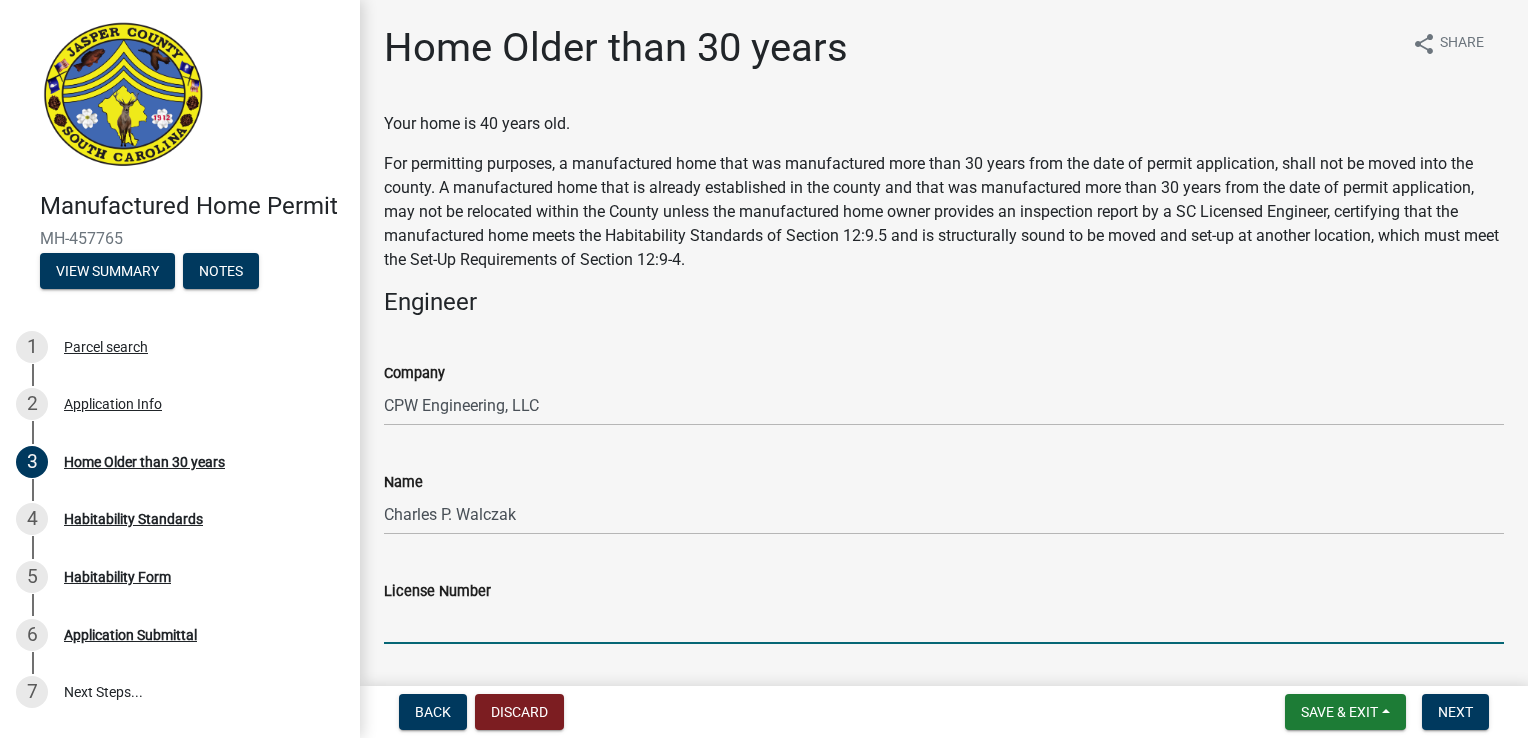 scroll, scrollTop: 0, scrollLeft: 0, axis: both 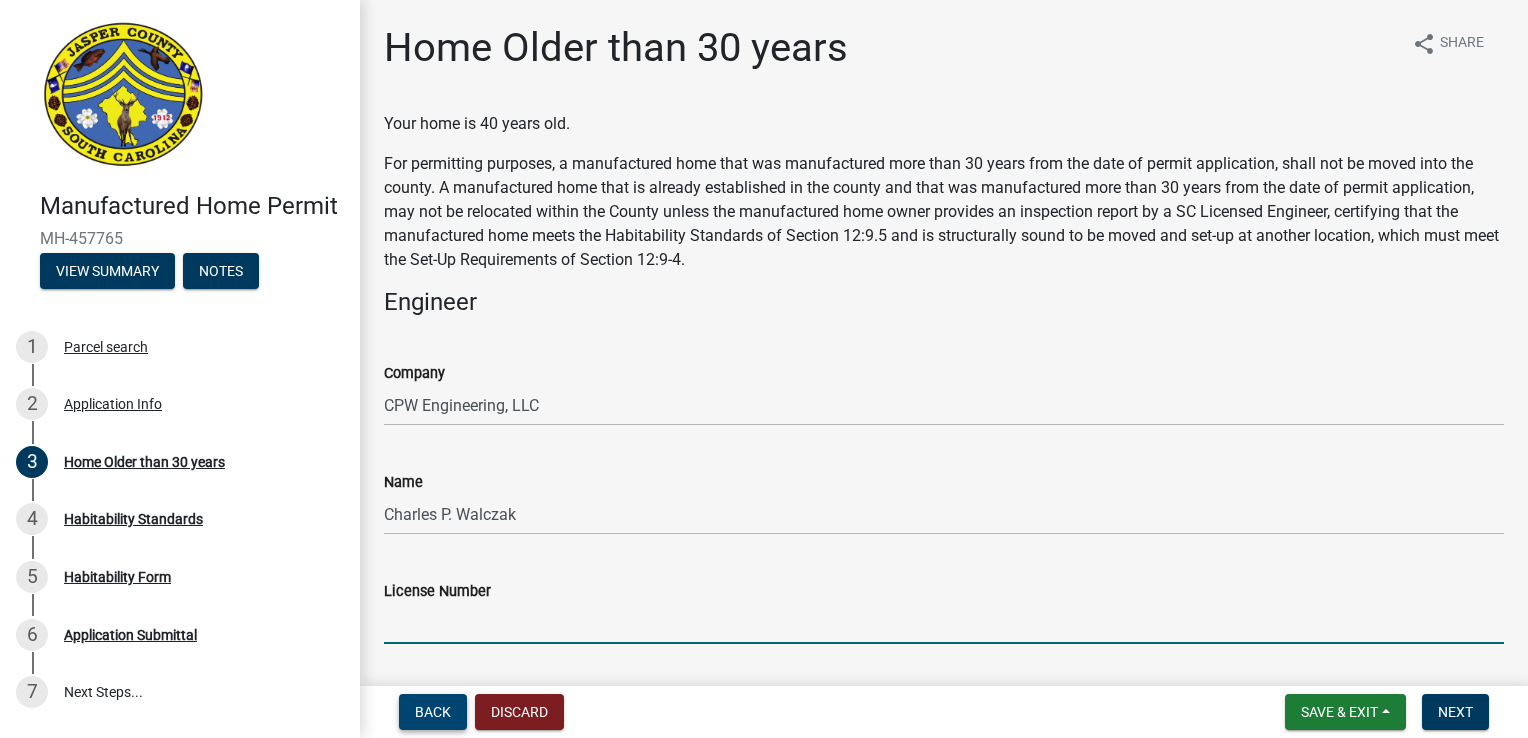 click on "Back" at bounding box center (433, 712) 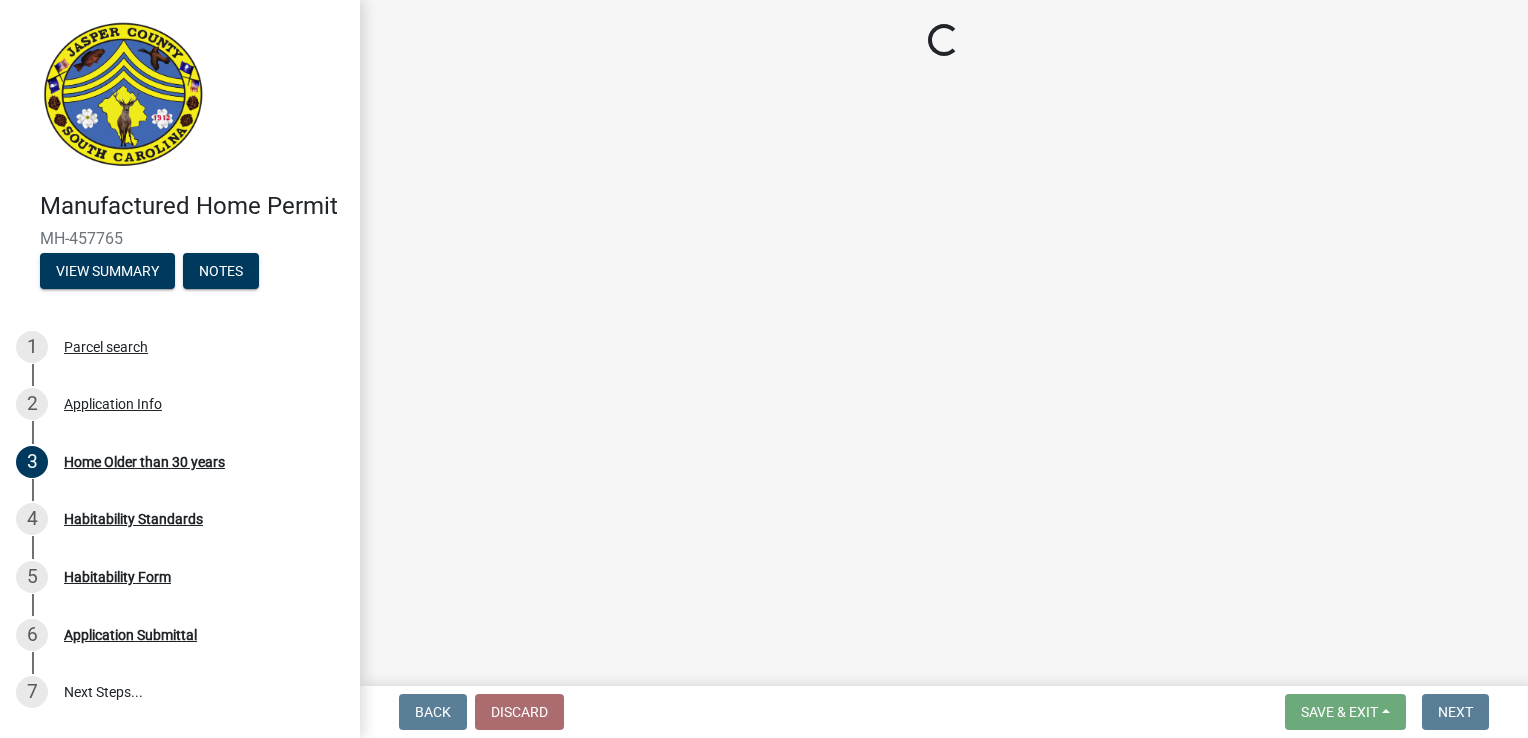select on "00748aa1-56c2-4786-b7ff-9b3cb1d8d455" 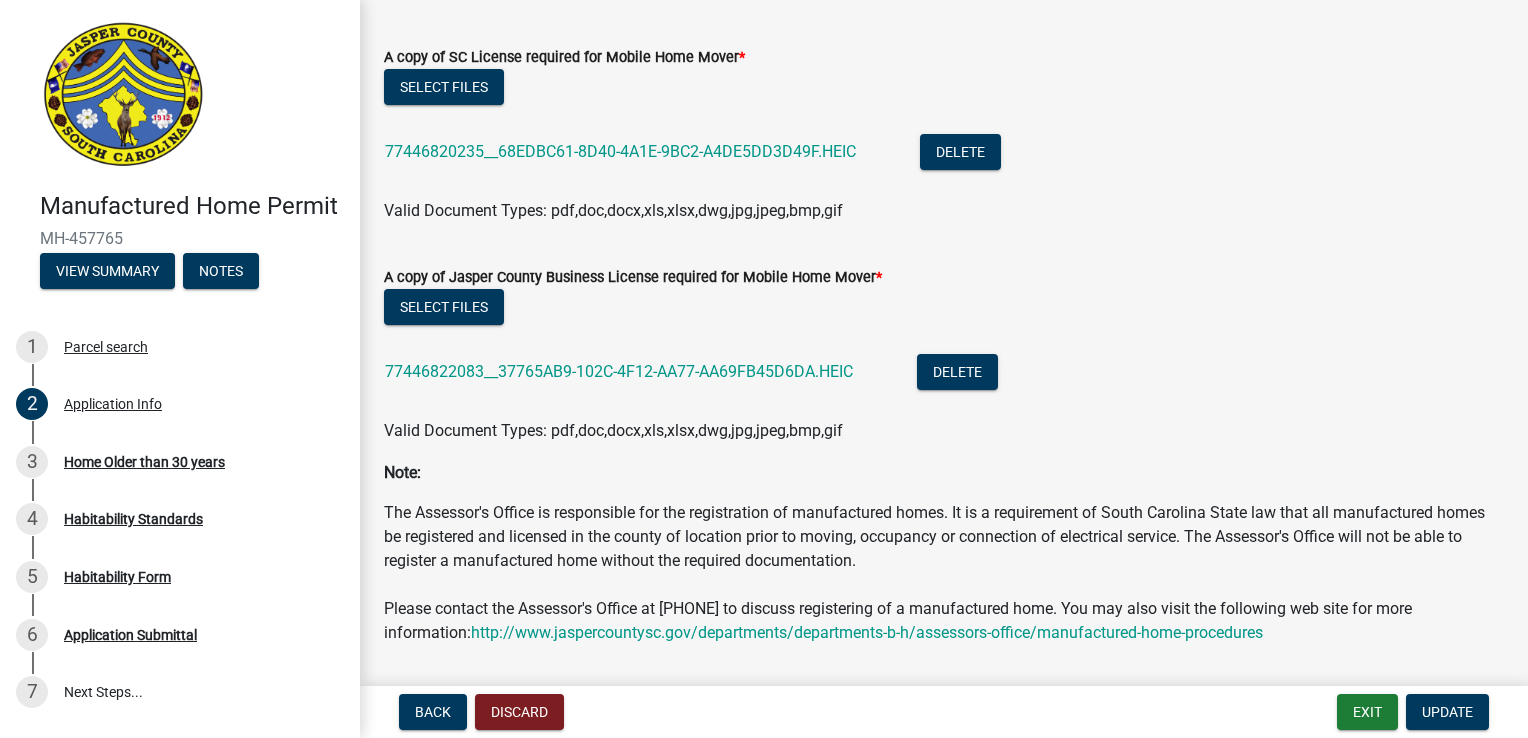 scroll, scrollTop: 6184, scrollLeft: 0, axis: vertical 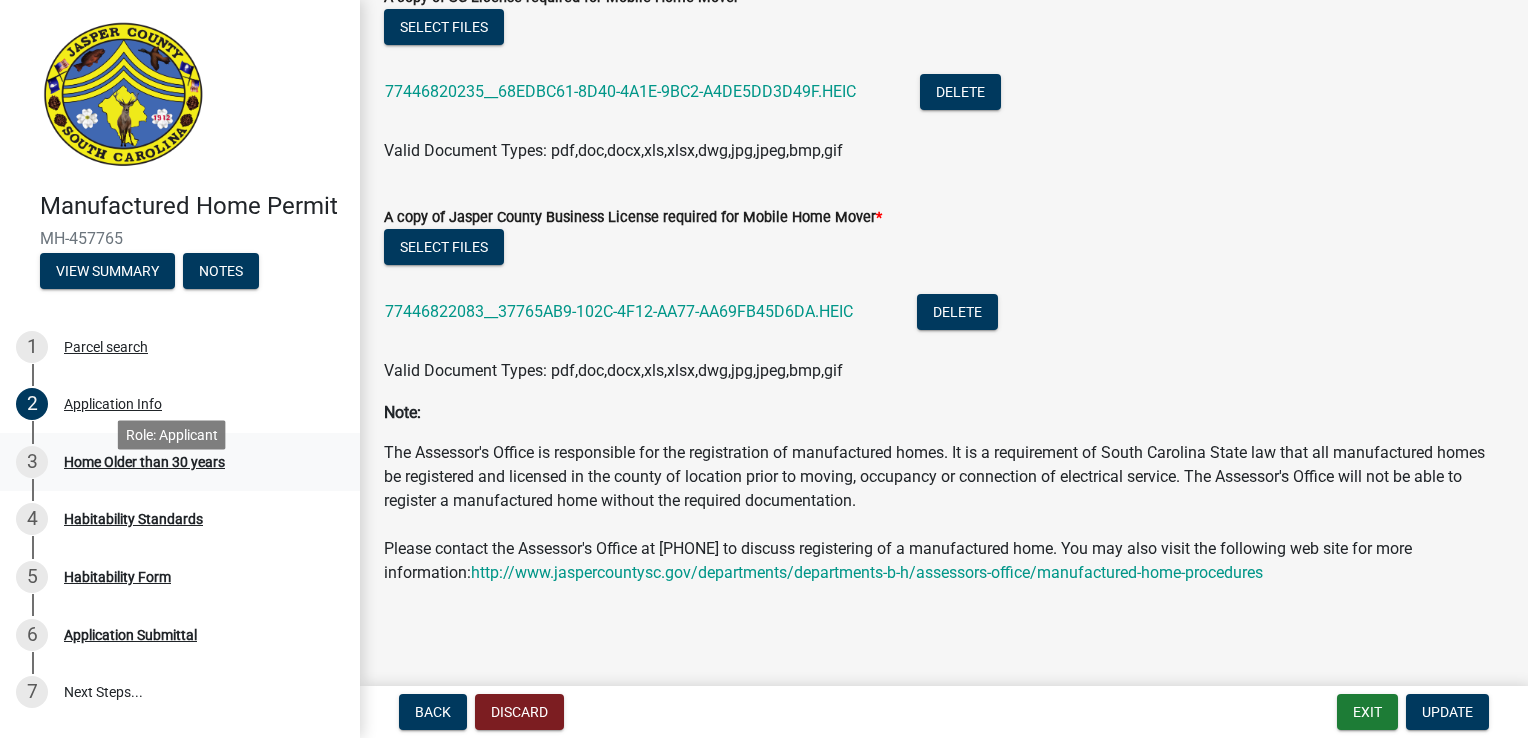click on "Home Older than 30 years" at bounding box center (144, 462) 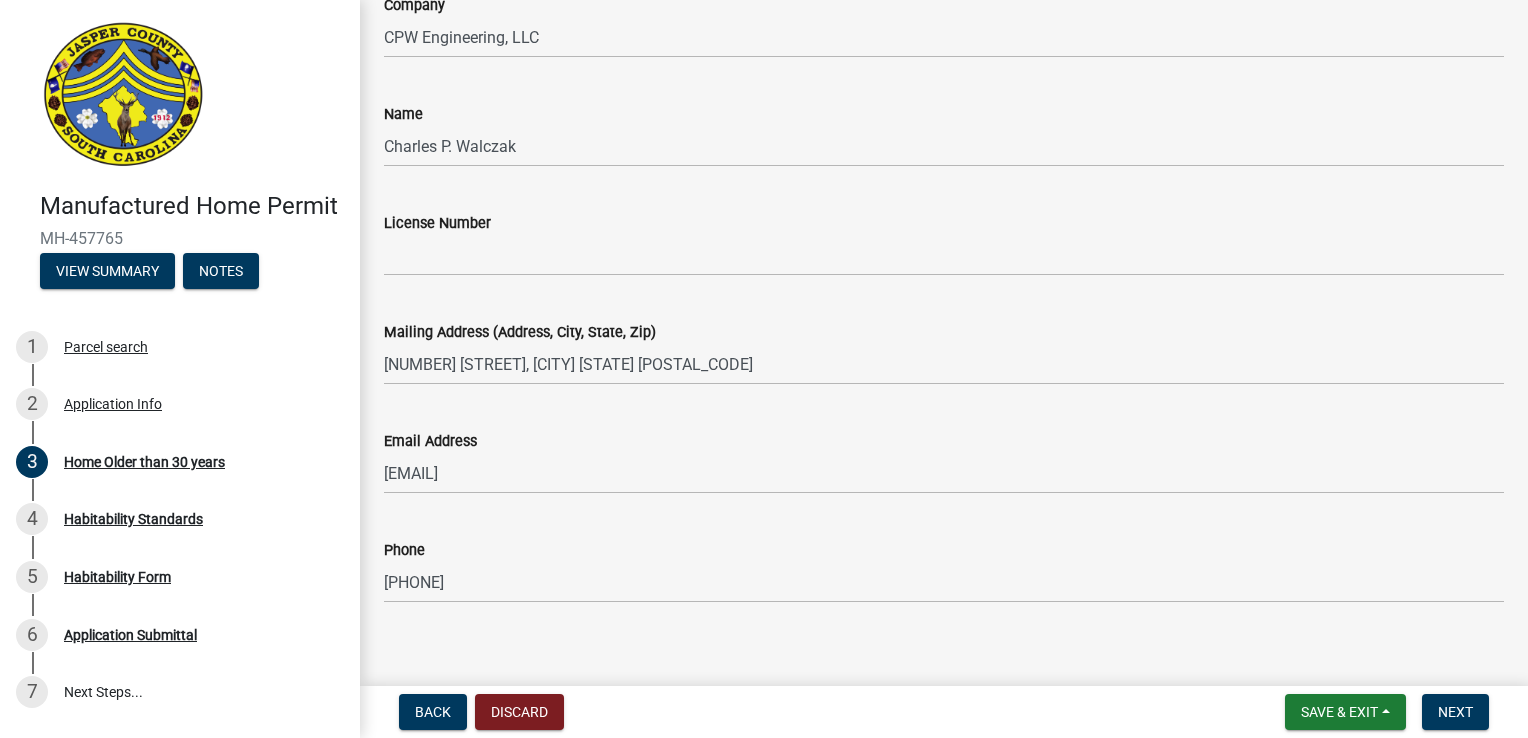 scroll, scrollTop: 386, scrollLeft: 0, axis: vertical 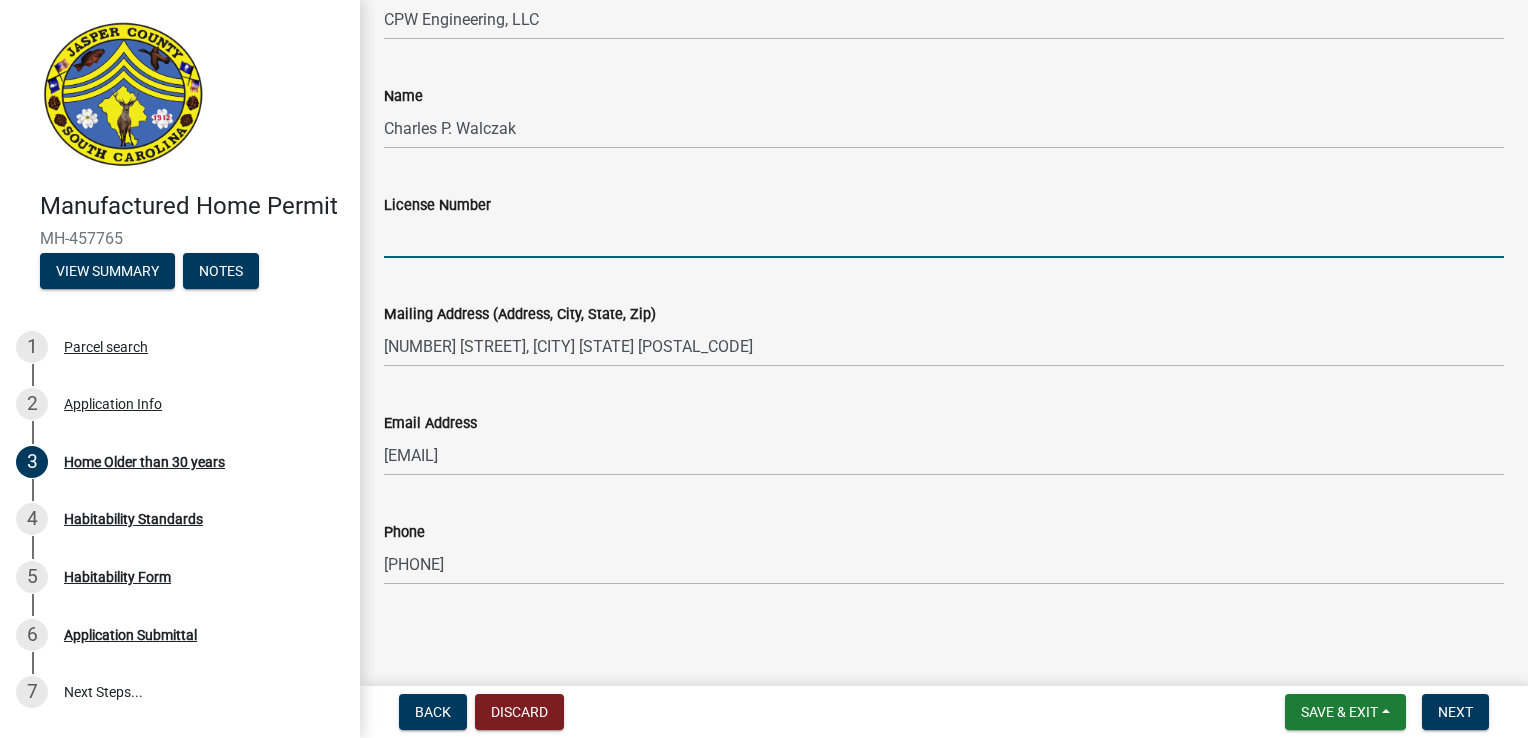 click on "License Number" at bounding box center [944, 237] 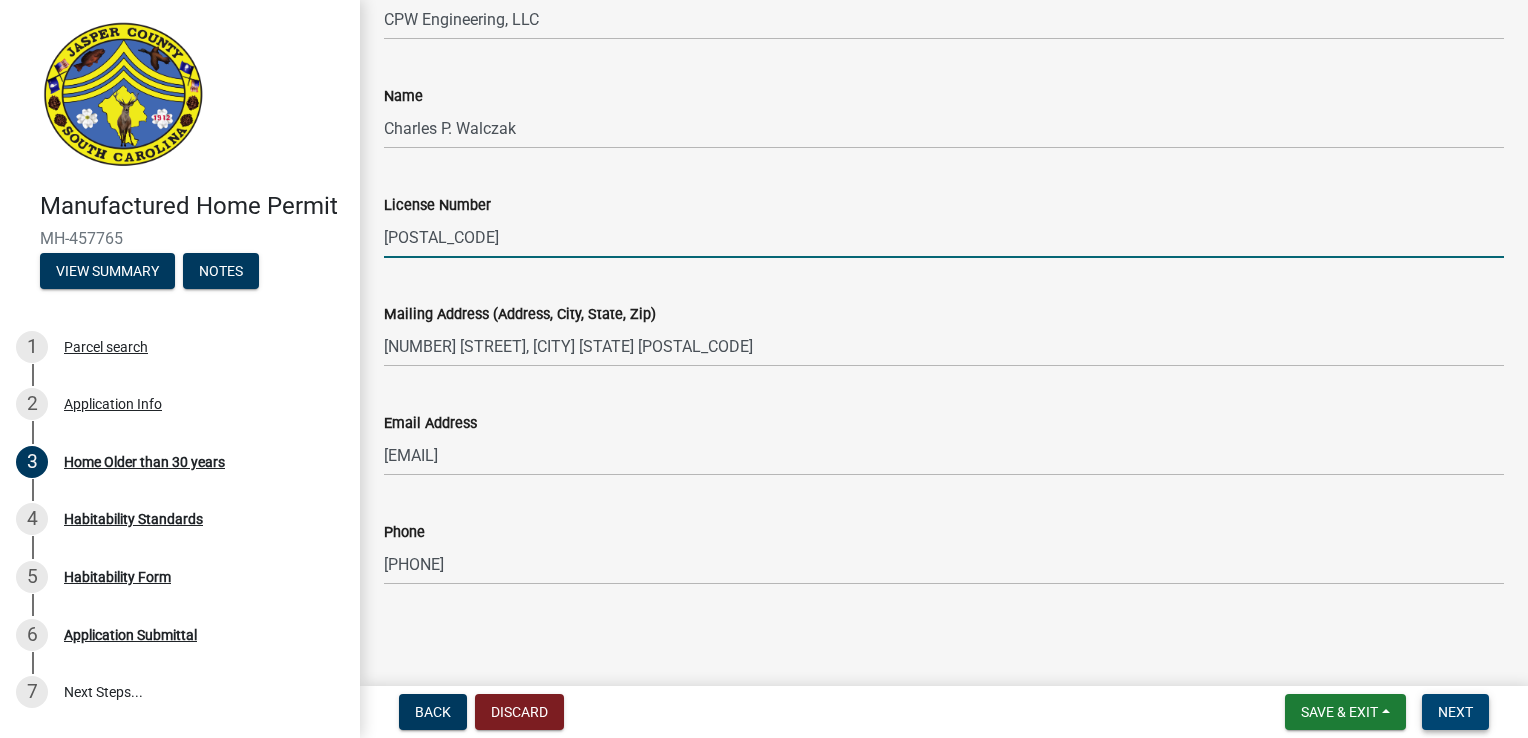 type on "[POSTAL_CODE]" 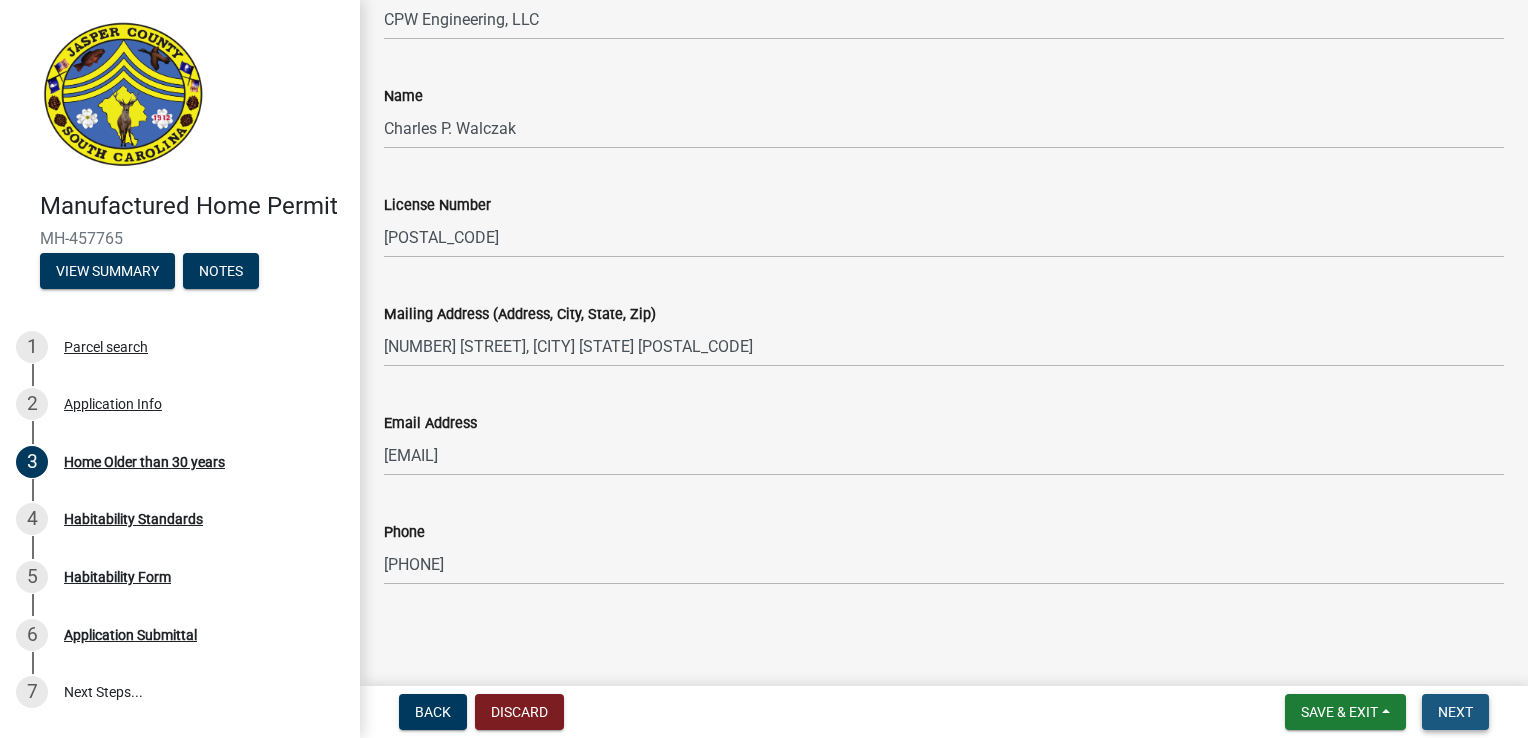 click on "Next" at bounding box center (1455, 712) 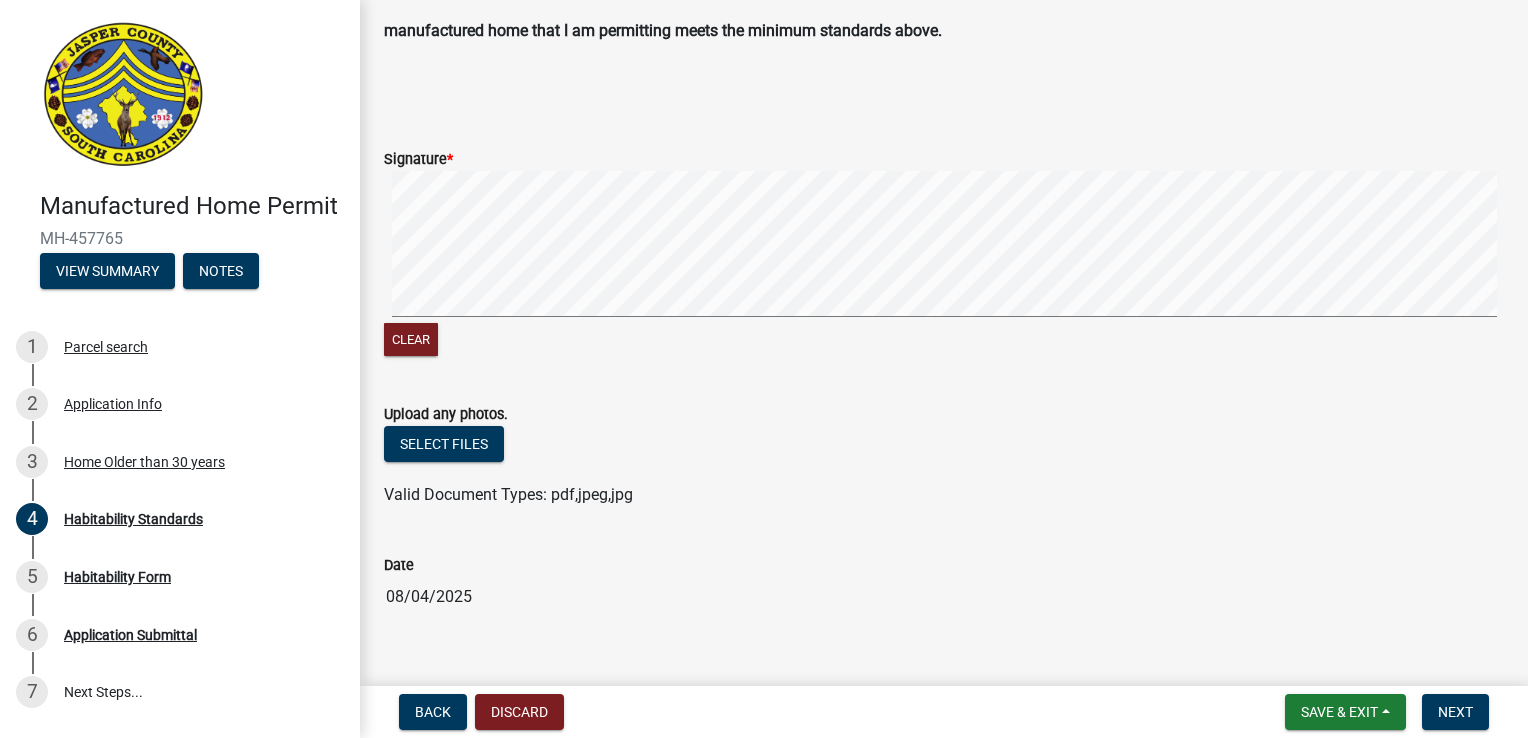 scroll, scrollTop: 1389, scrollLeft: 0, axis: vertical 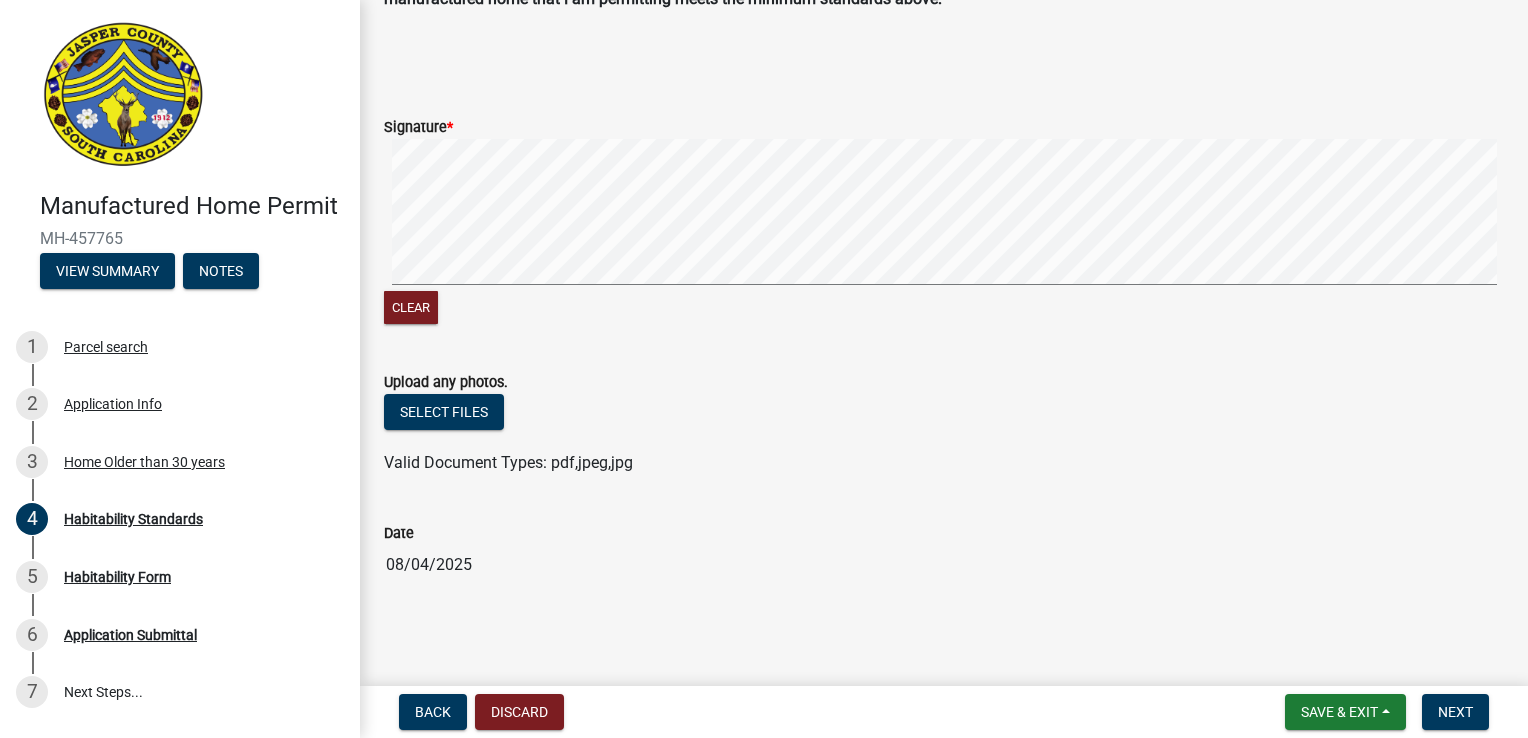 click on "Clear" 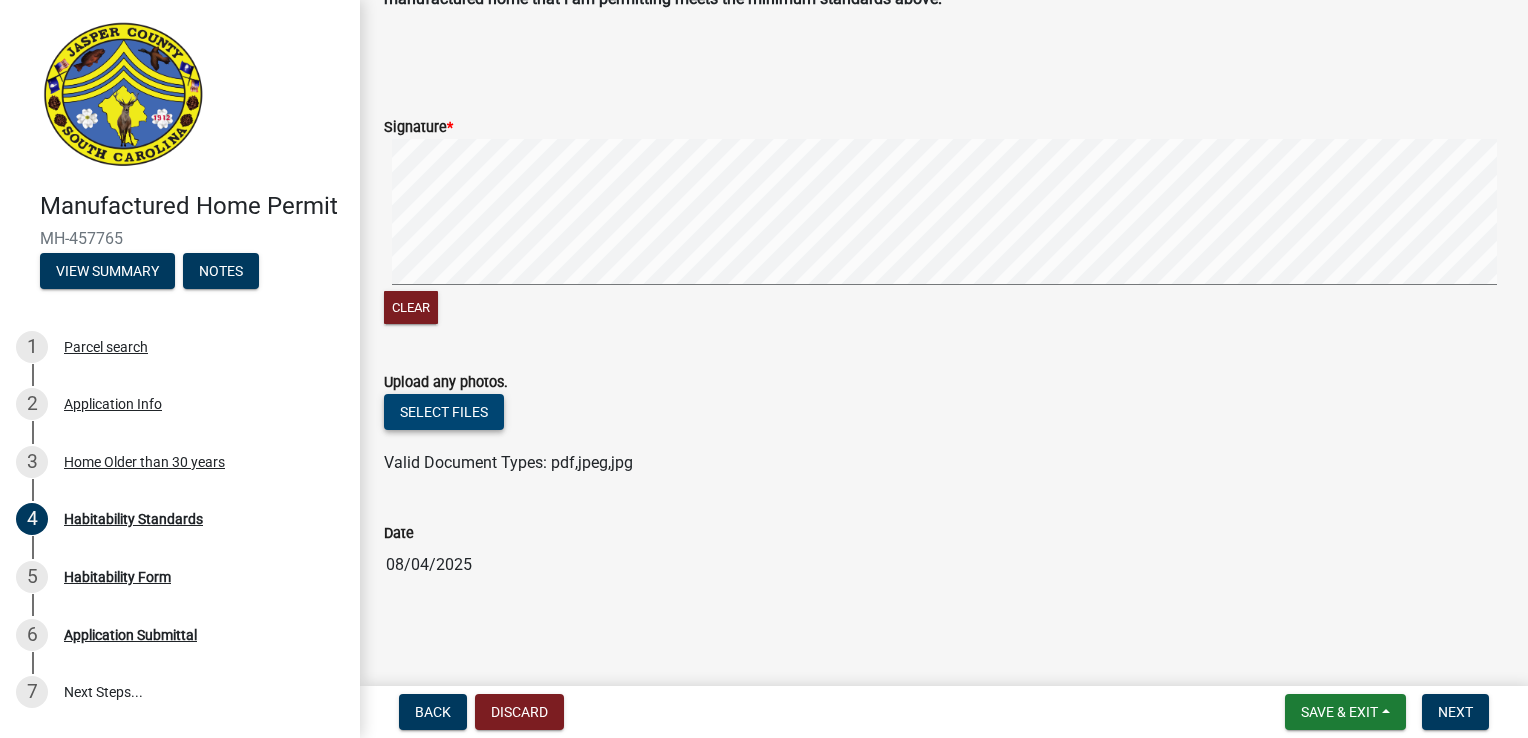 click on "Select files" 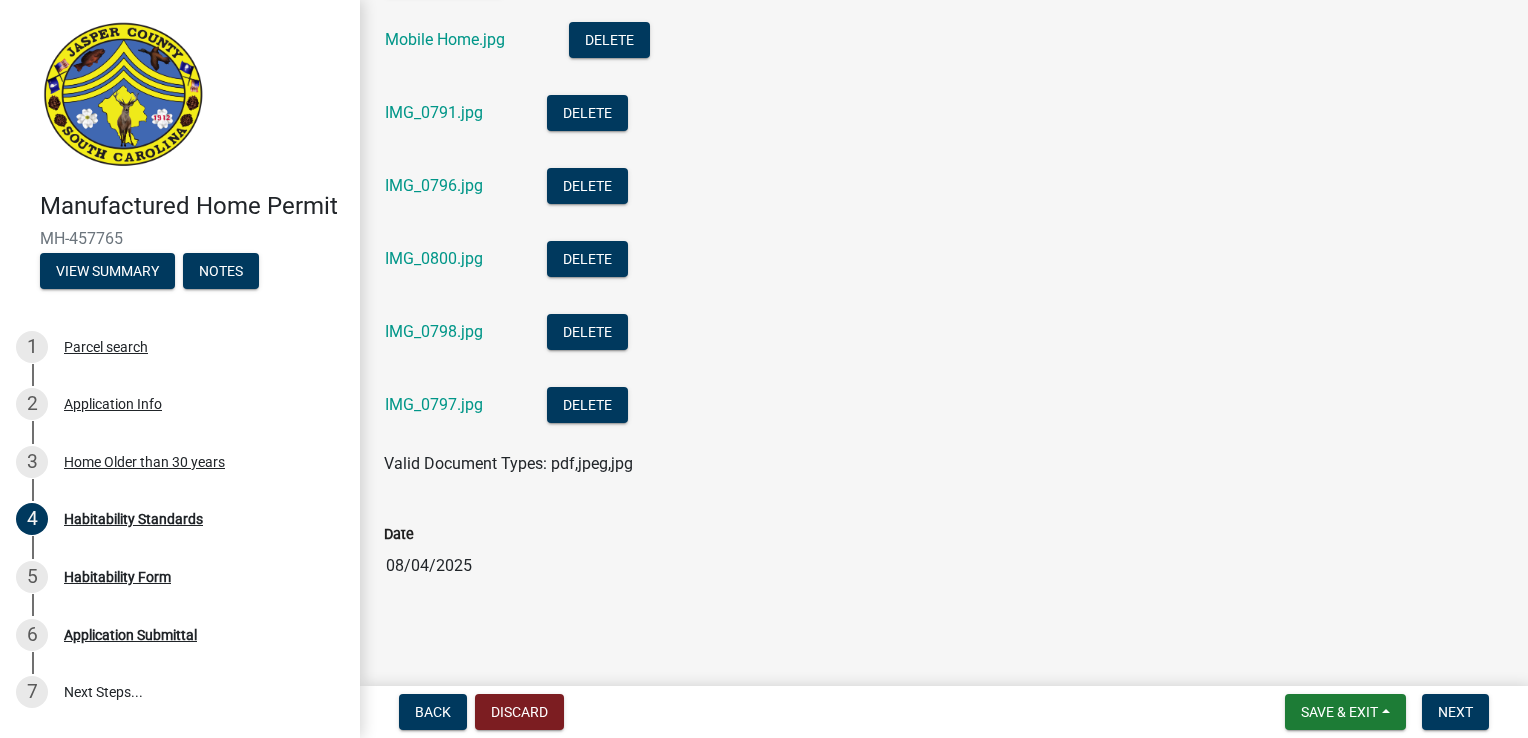 scroll, scrollTop: 1827, scrollLeft: 0, axis: vertical 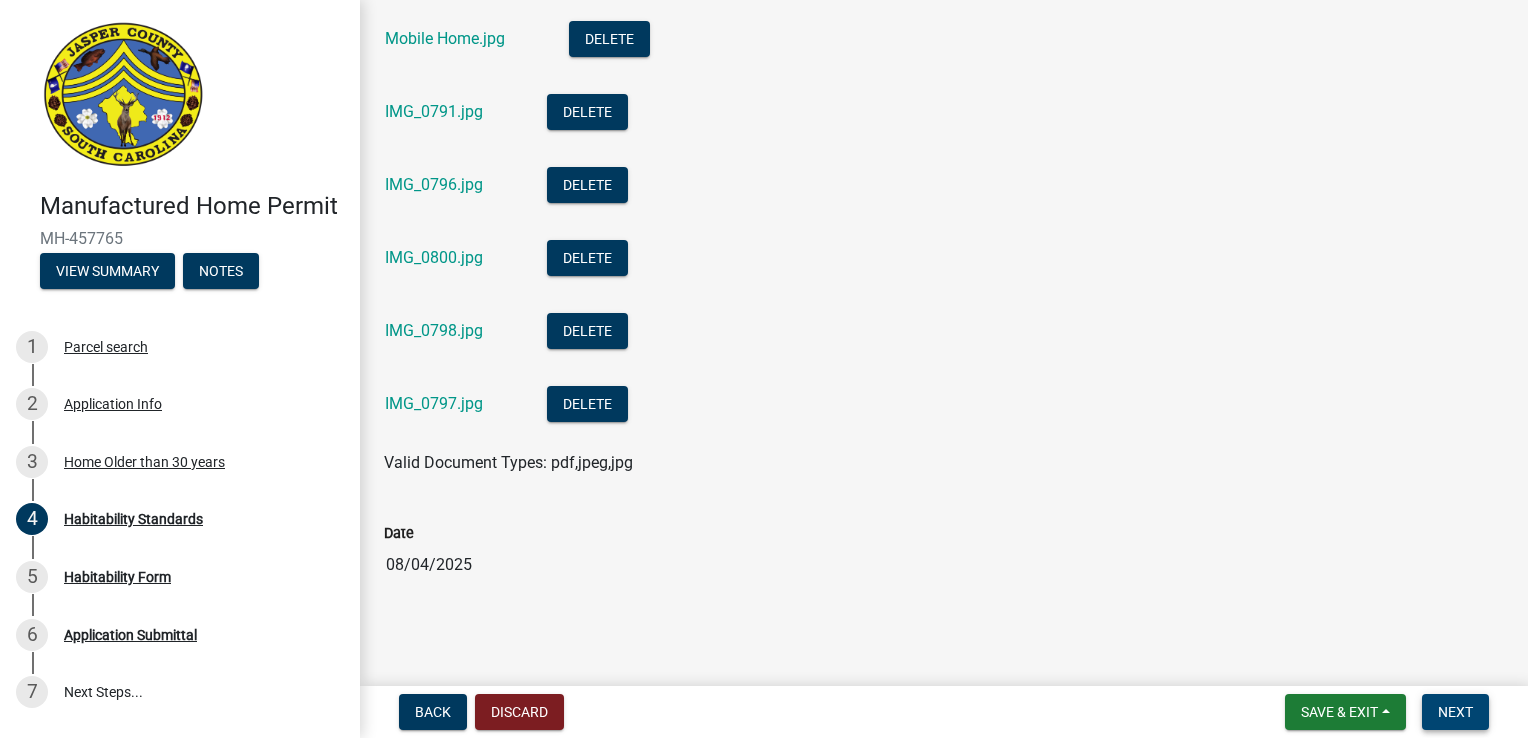 click on "Next" at bounding box center (1455, 712) 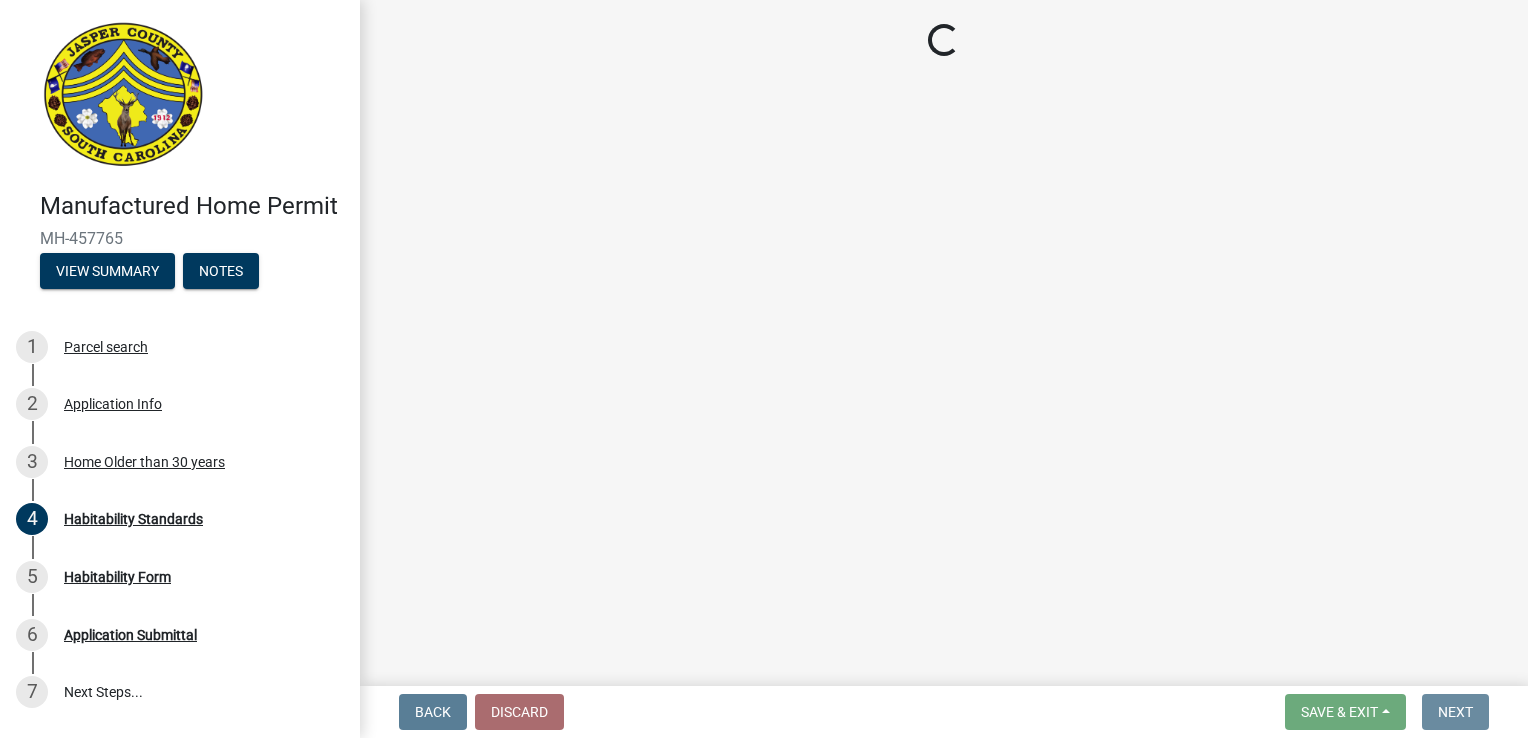 scroll, scrollTop: 0, scrollLeft: 0, axis: both 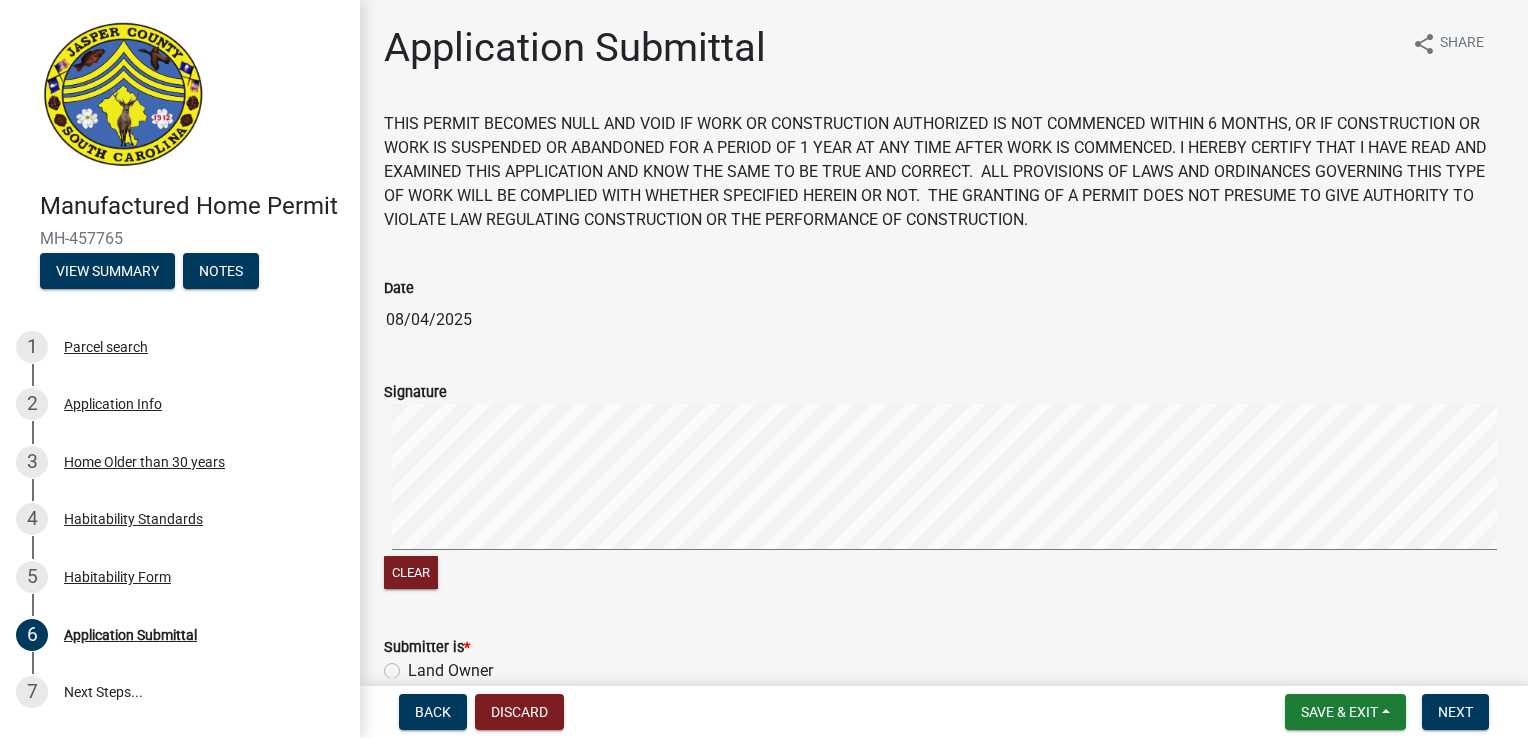 click at bounding box center (944, 480) 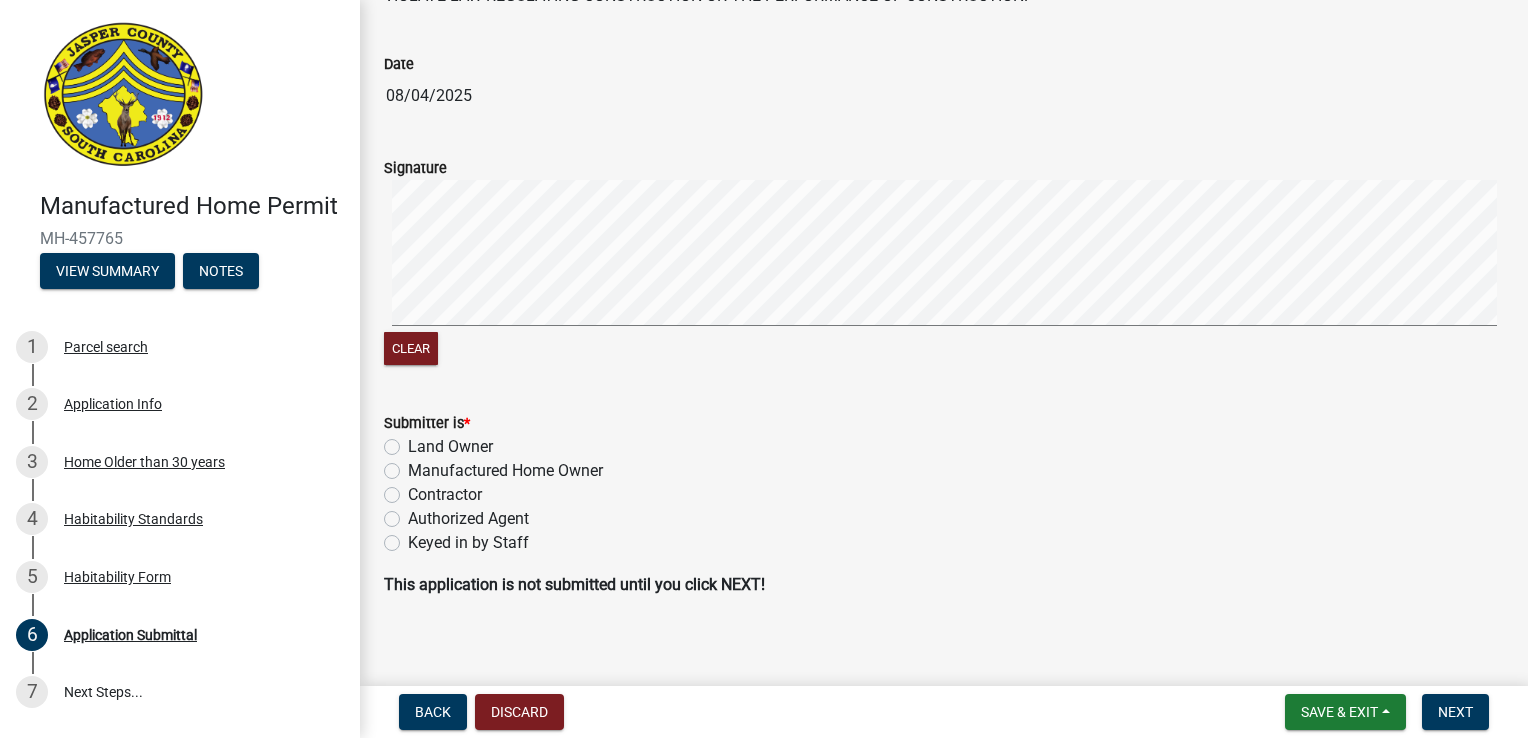 scroll, scrollTop: 236, scrollLeft: 0, axis: vertical 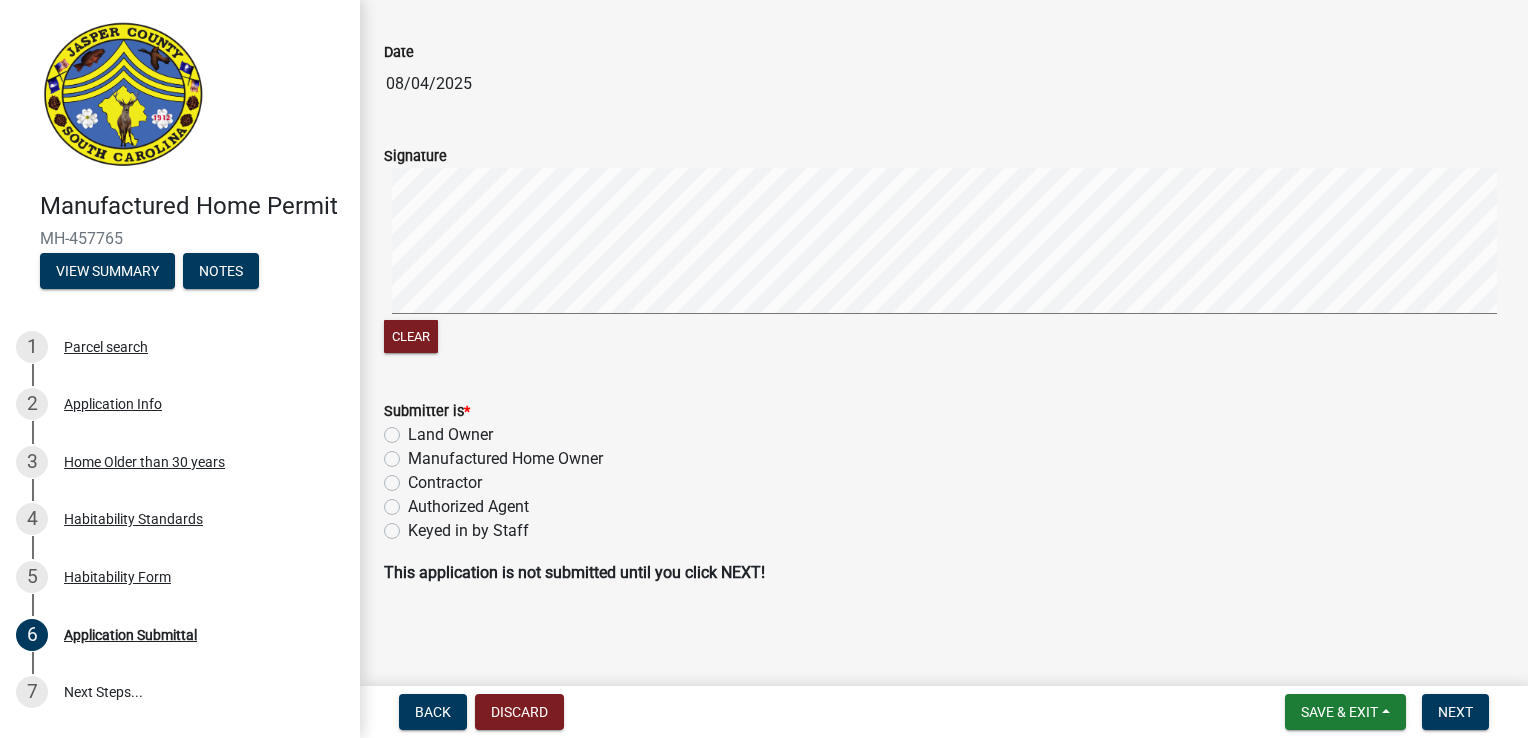 click on "Land Owner" 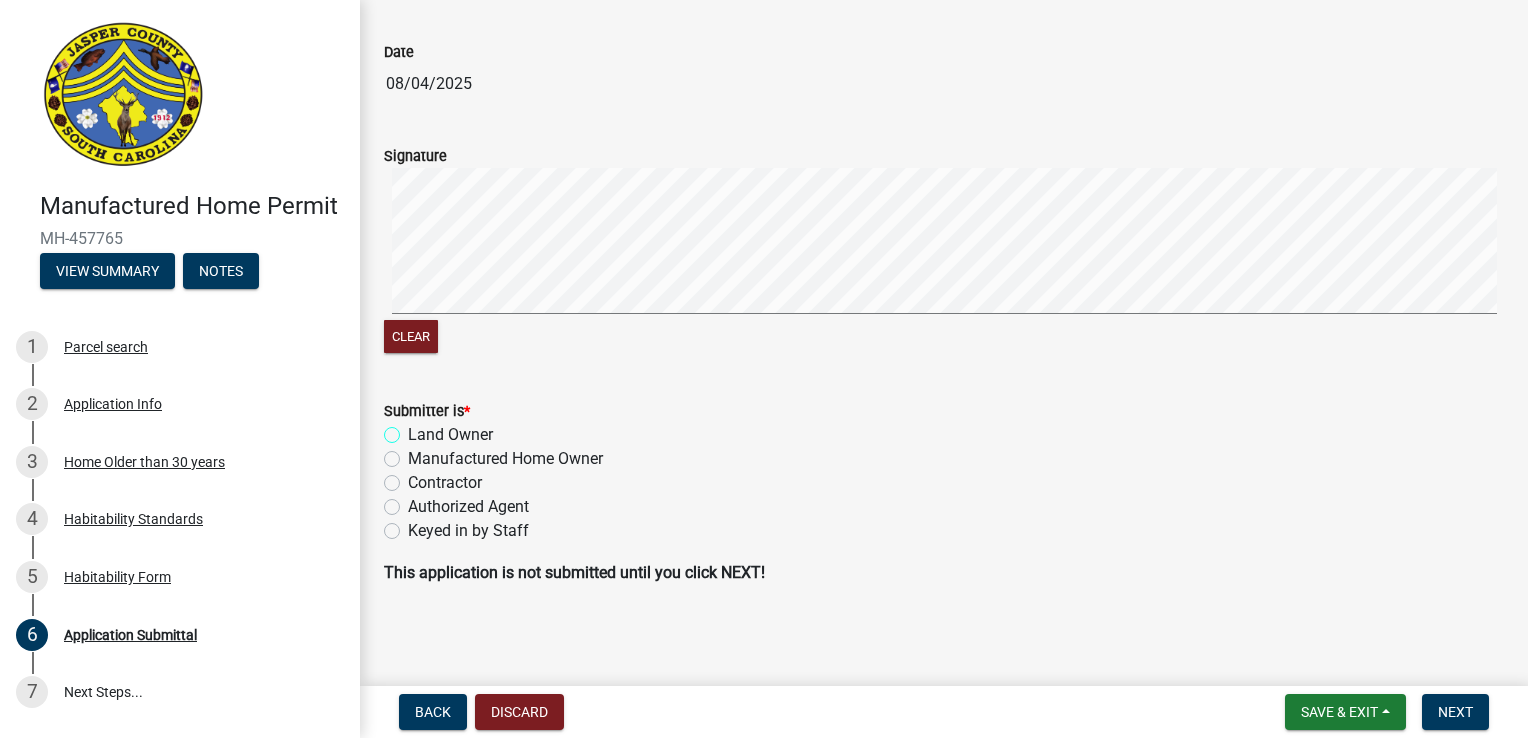 click on "Land Owner" at bounding box center (414, 429) 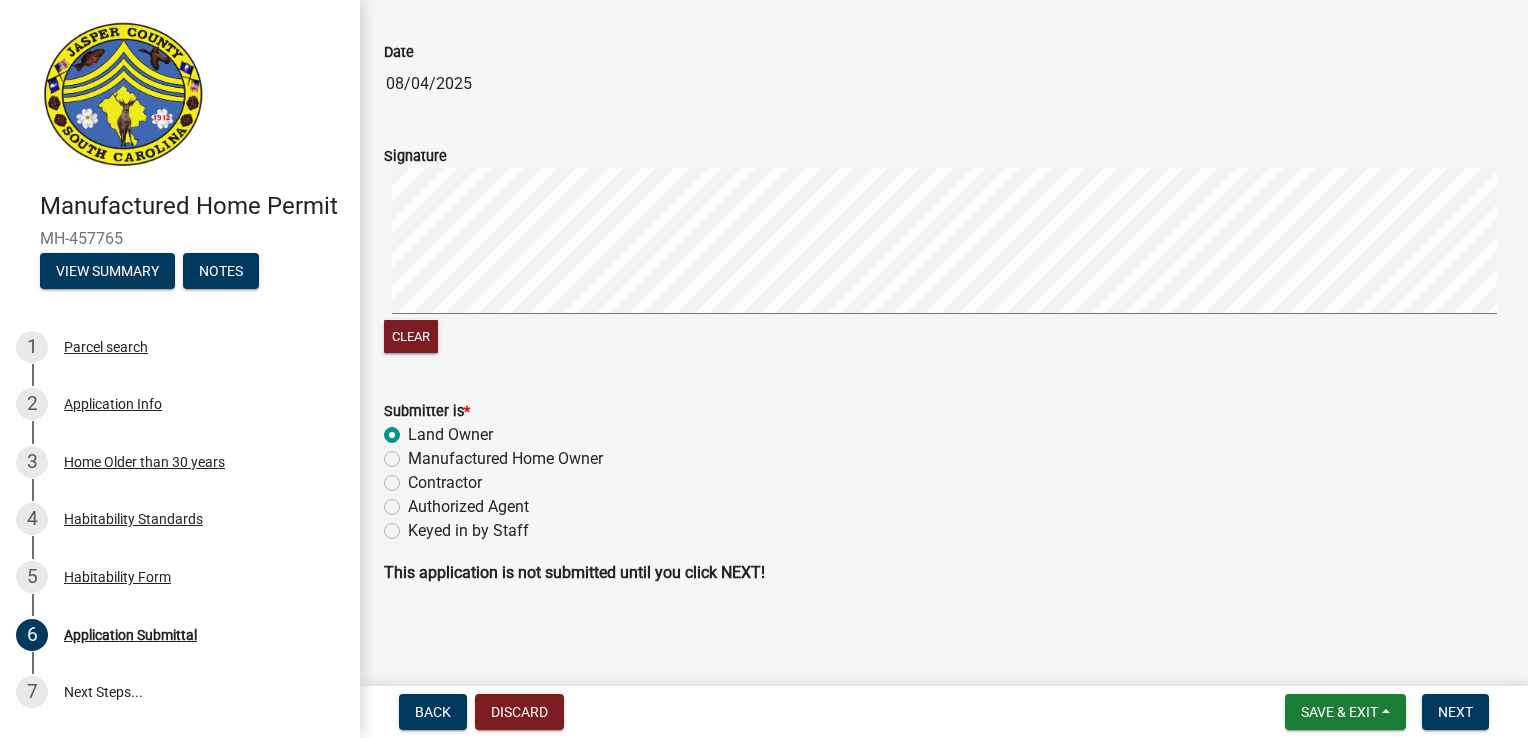 radio on "true" 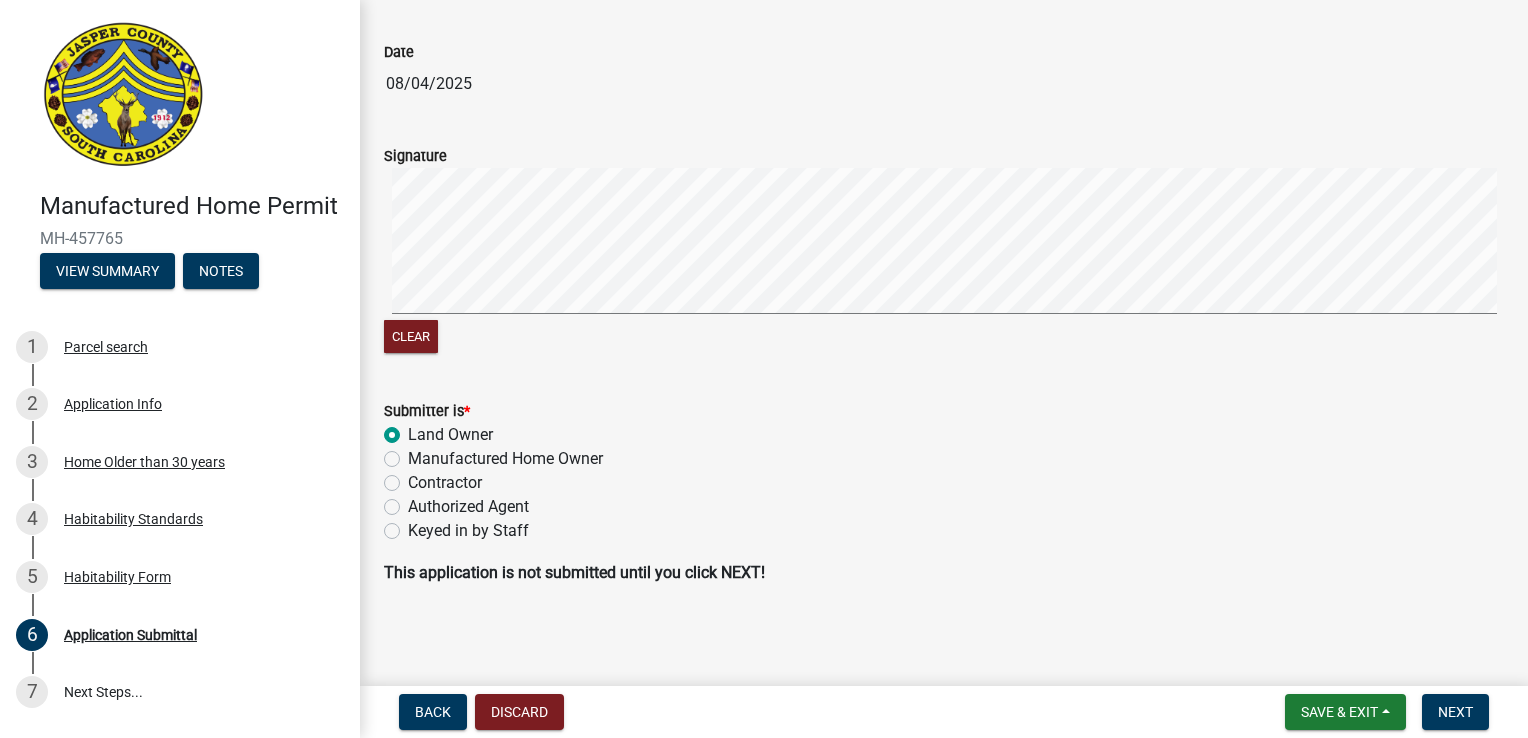 click on "Manufactured Home Owner" 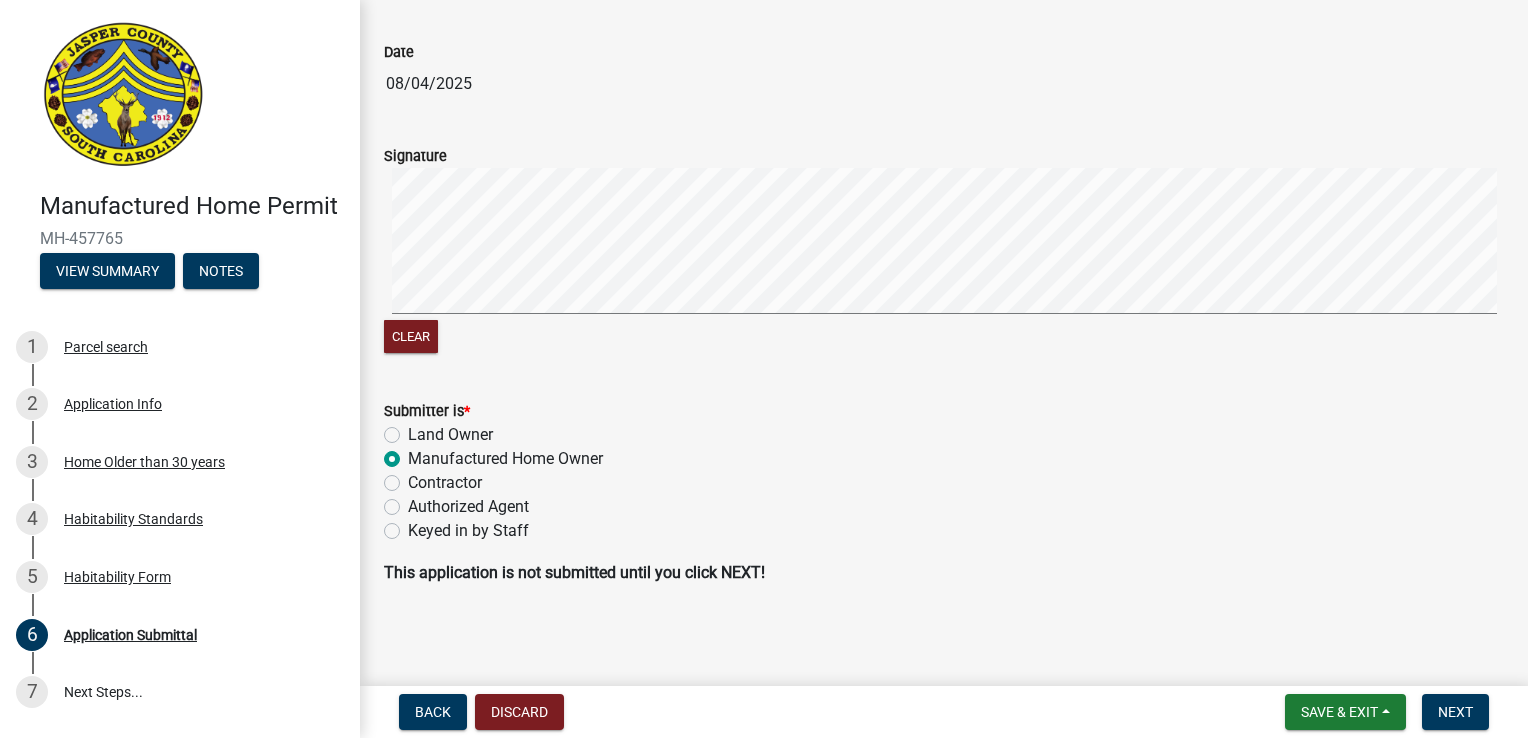 radio on "true" 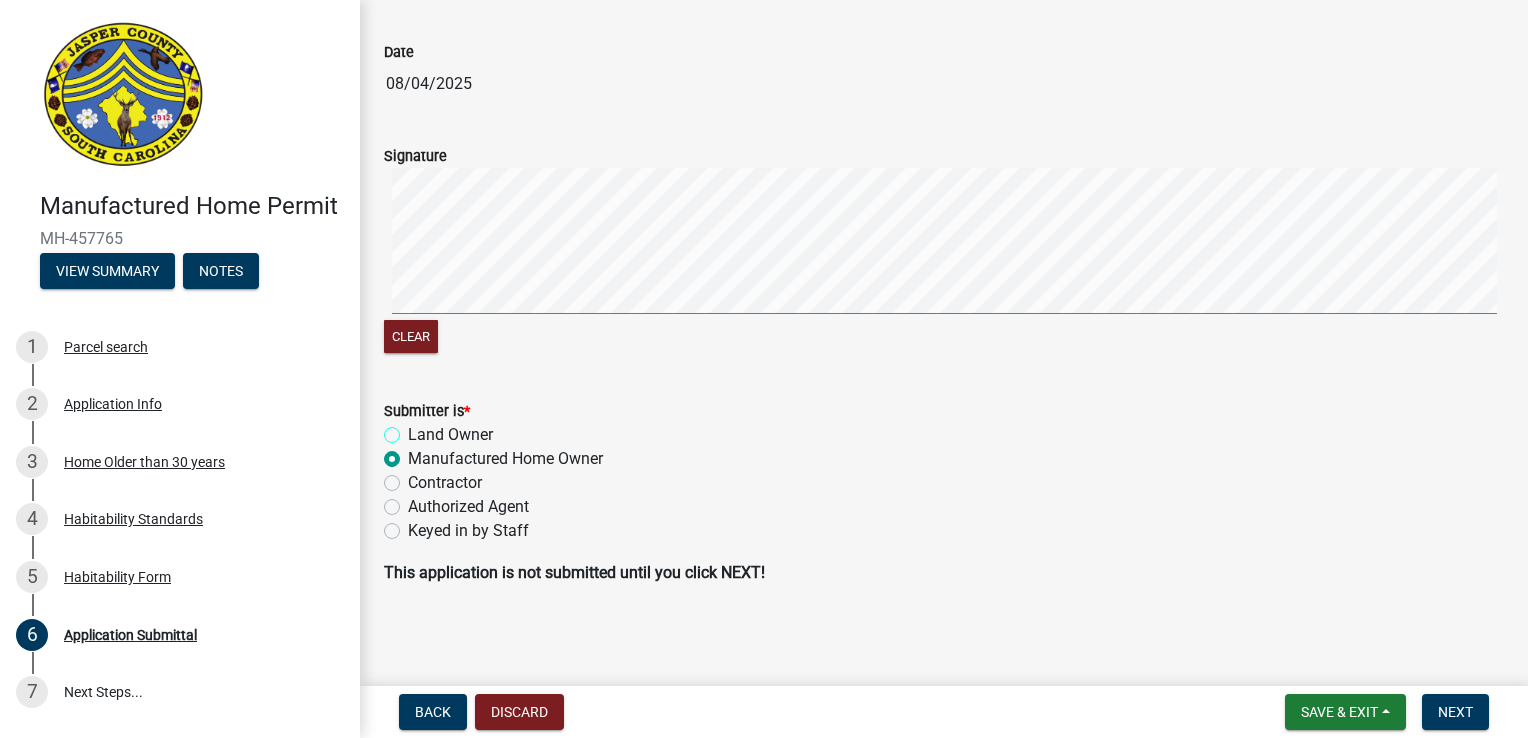 click on "Land Owner" at bounding box center [414, 429] 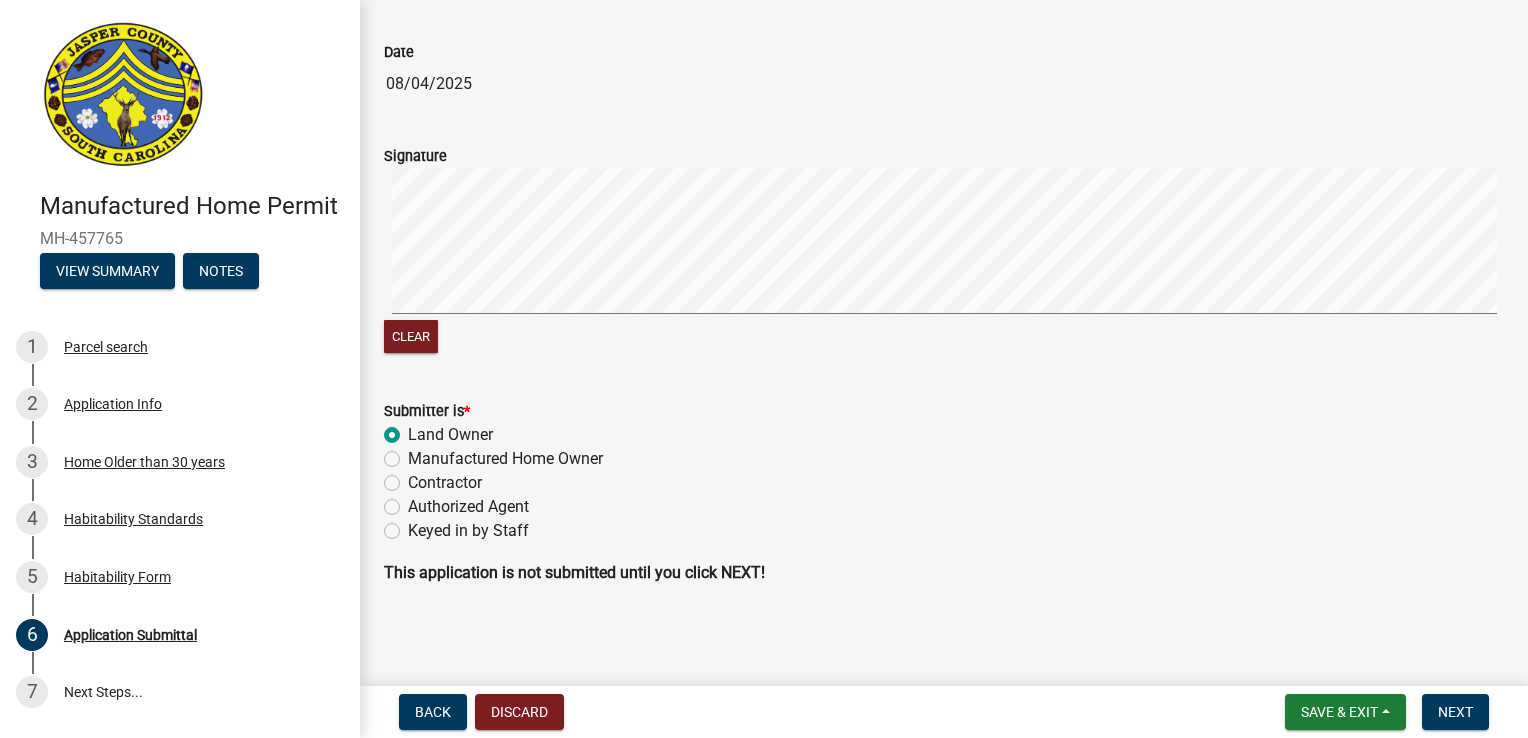 radio on "true" 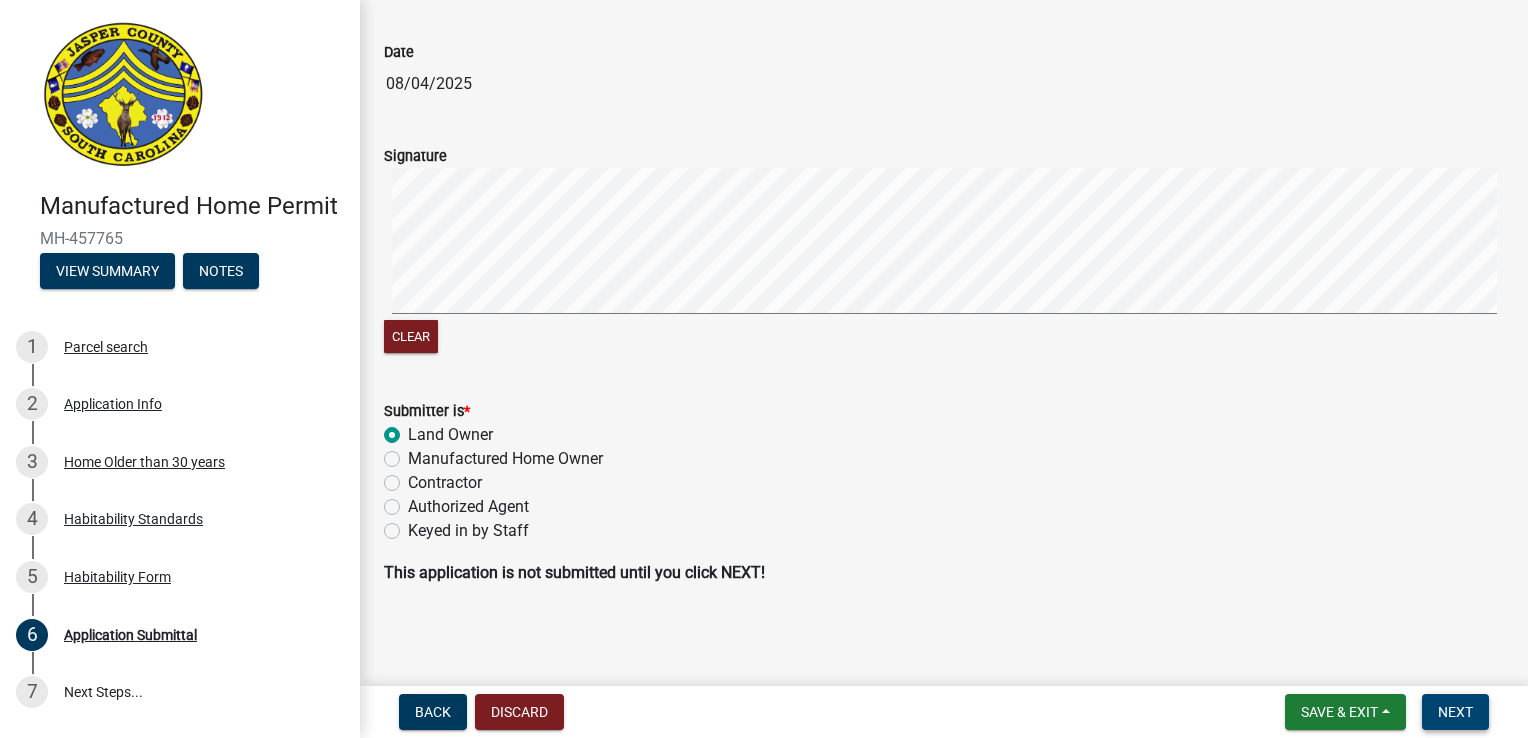 click on "Next" at bounding box center [1455, 712] 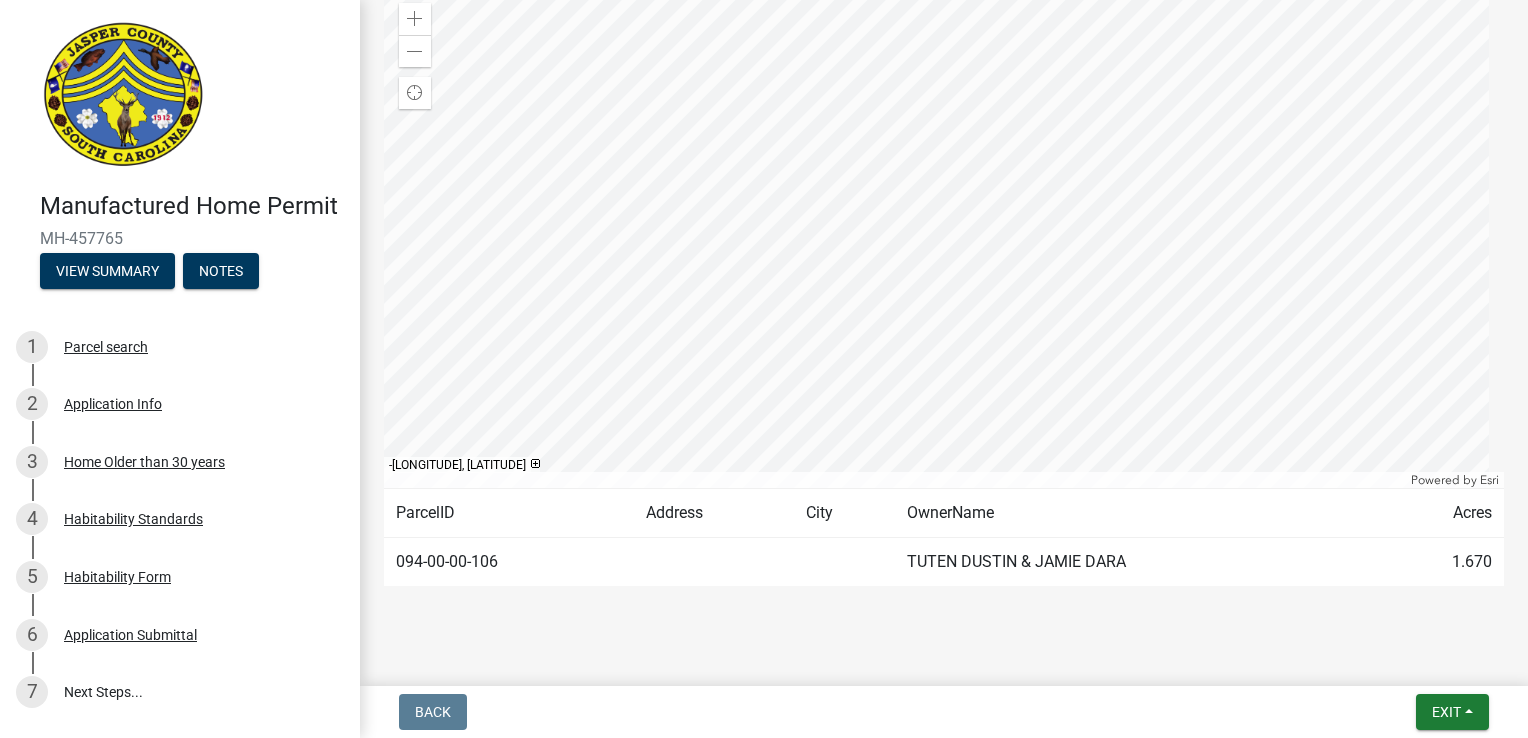 scroll, scrollTop: 276, scrollLeft: 0, axis: vertical 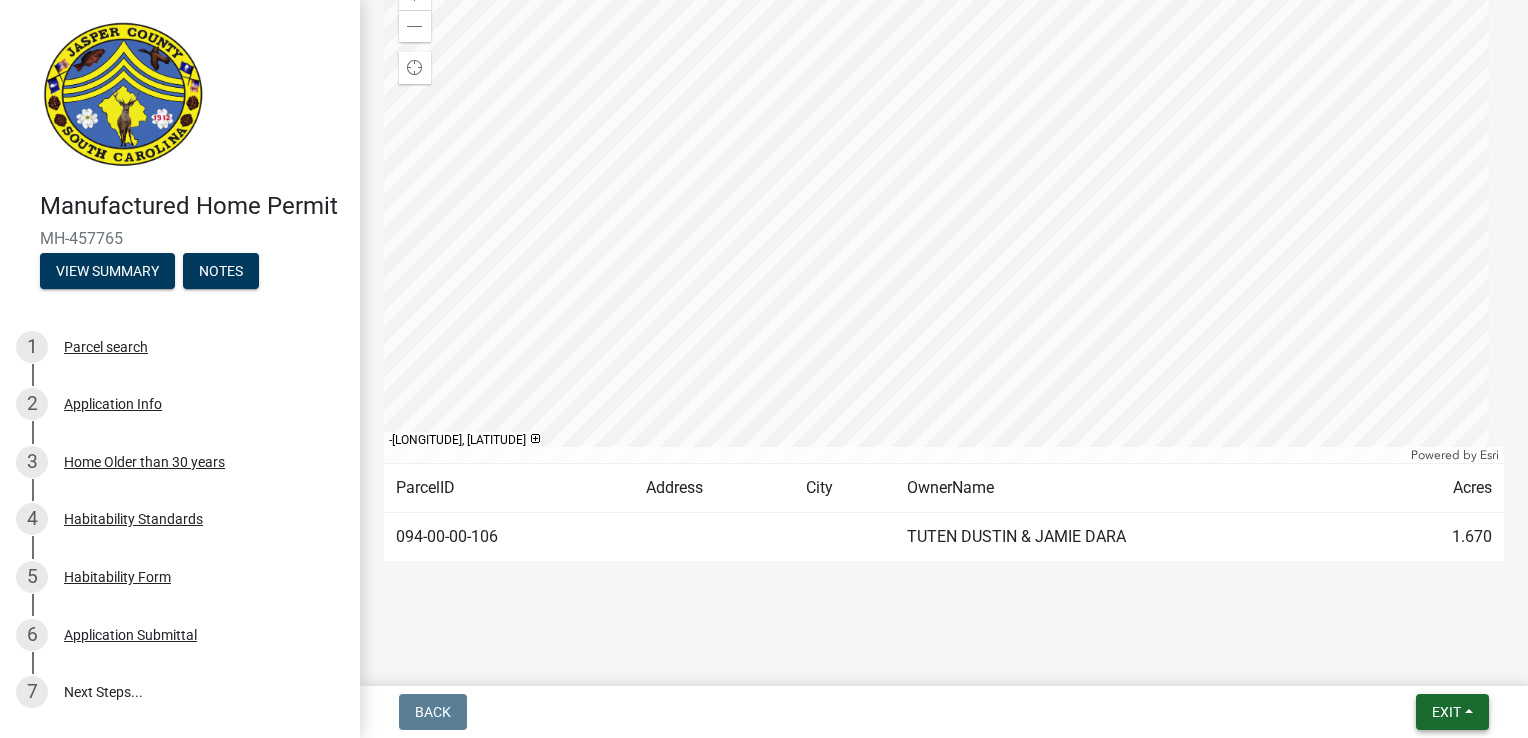 click on "Exit" at bounding box center (1446, 712) 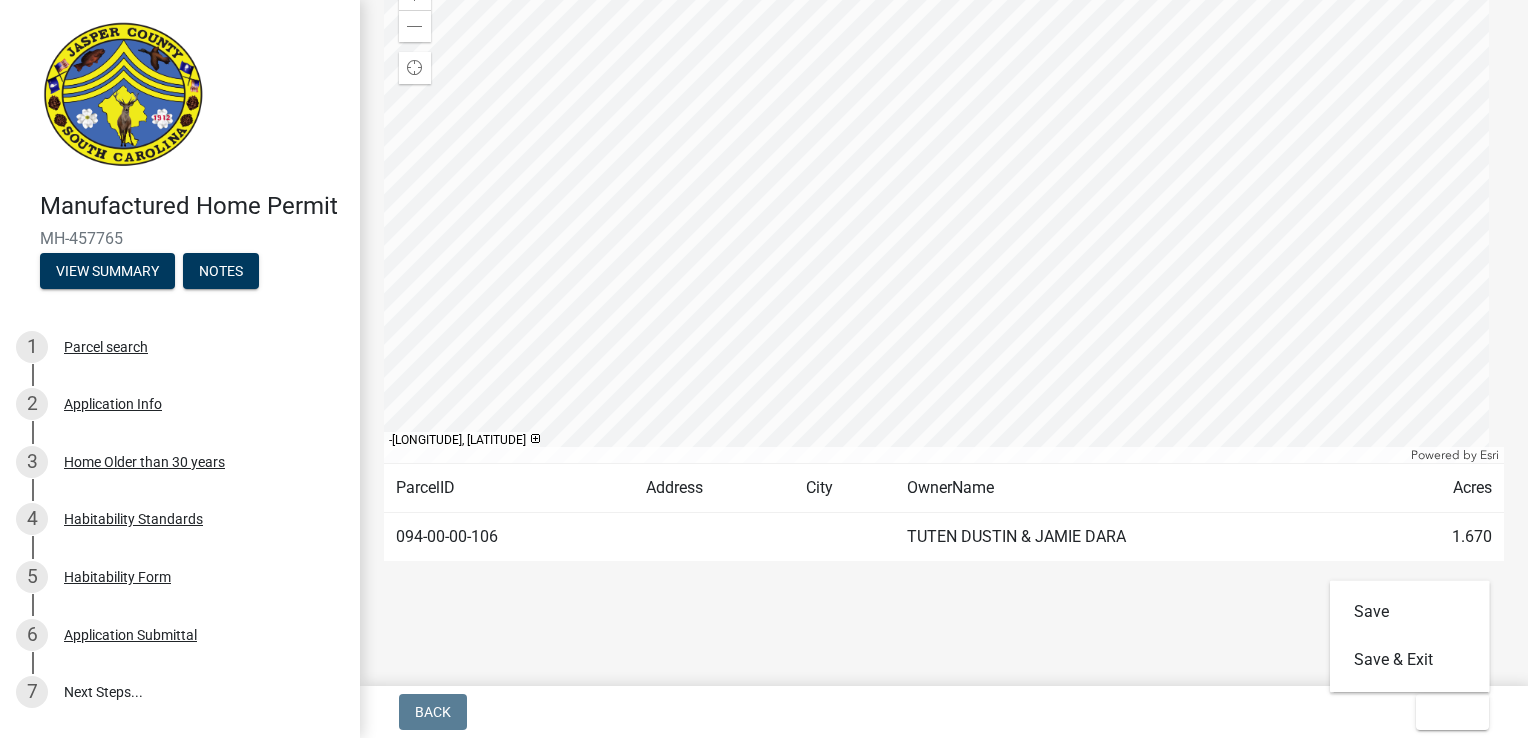 click on "Submitted Thank you for submitting your information. You may view the submitted information on the tabs below.
Parcel search Application Info Home Older than 30 years Habitability Standards Habitability Form Application Submittal Completed On [DAY_OF_WEEK], [MONTH] [DAY], [YEAR] at [TIME] [TIMEZONE] by TillmanCon Zoom in Zoom out Find my location Powered by Esri -[LONGITUDE], [LATITUDE] Loading... ParcelID Address City OwnerName Acres [NUMBER] [LAST] [FIRST] & [FIRST] [LAST] 1.670 Completed On [DAY_OF_WEEK], [MONTH] [DAY], [YEAR] at [TIME] [TIMEZONE] by TillmanCon Is the Applicant the Property Owner? Yes Name [LAST] [FIRST] & [FIRST] [LAST] Mailing Address [NUMBER] [STREET] City [CITY] State SC Zip [POSTAL_CODE] Telephone (Primary) [PHONE] Email [EMAIL] Site Address [NUMBER] [STREET] City [CITY] Zip [POSTAL_CODE] Parcel ID Number [NUMBER] Type of Project Manufactured Home Installation Valuation of Work ($) $ Size of Building info
840 Number of Baths 2 Number of Bedrooms 2 Number of Fireplaces 0 1" 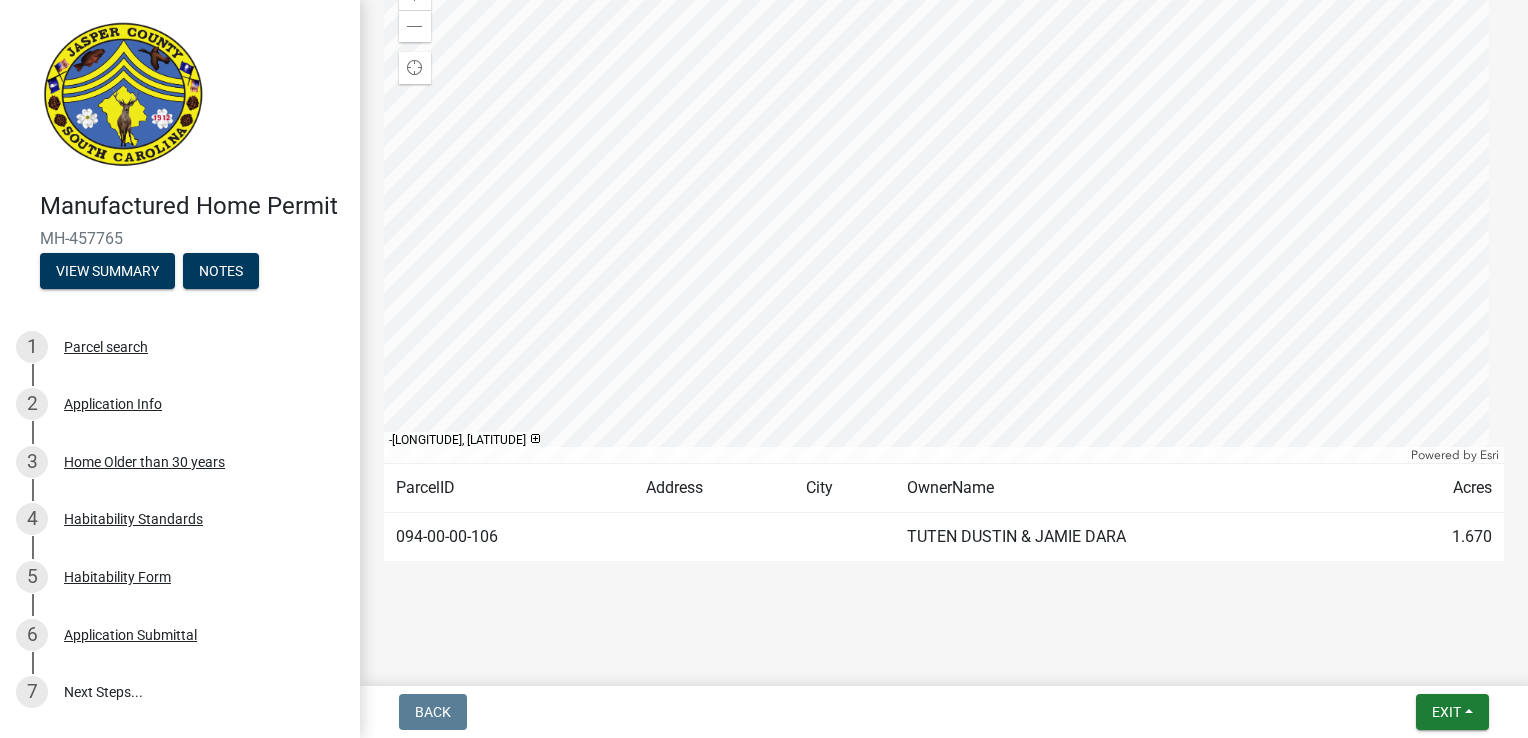 scroll, scrollTop: 0, scrollLeft: 0, axis: both 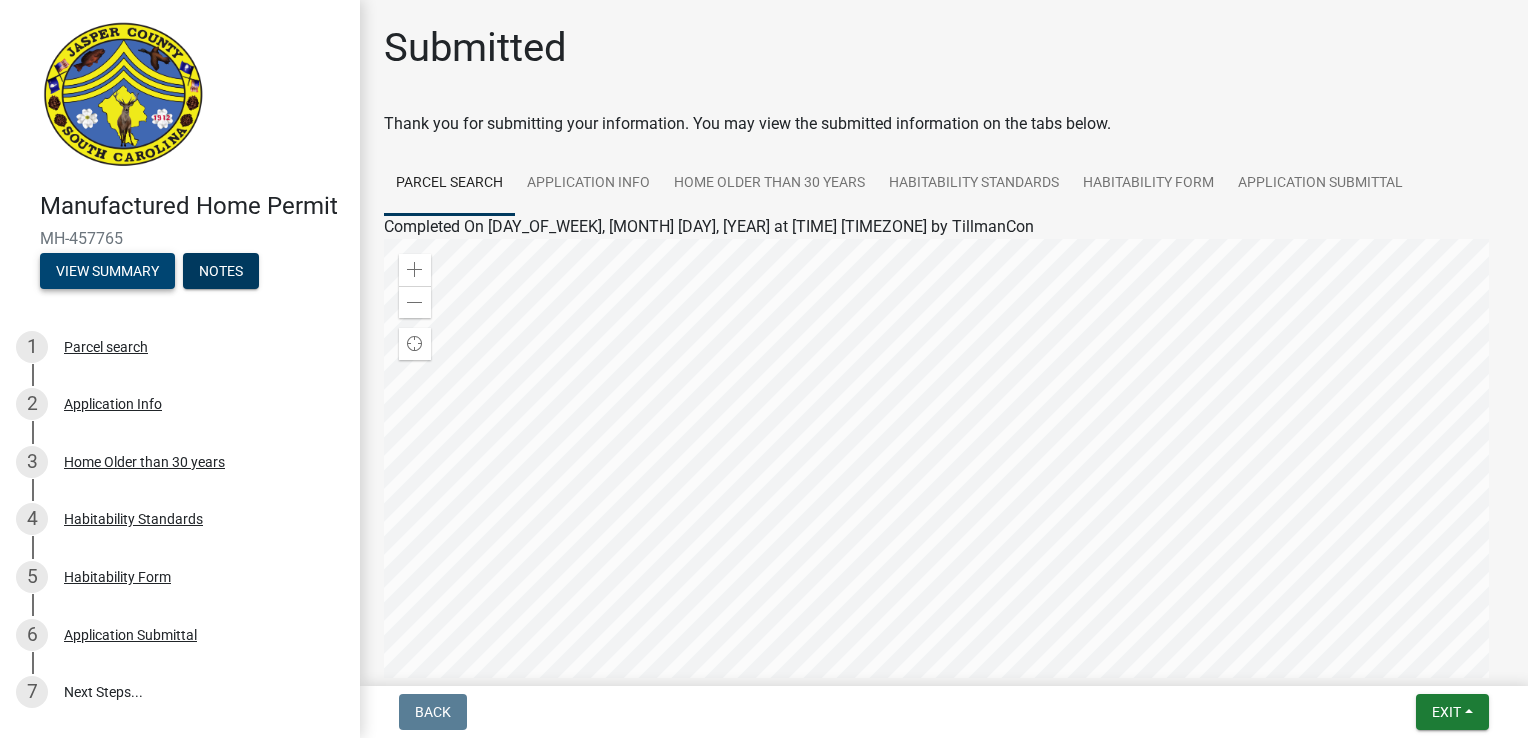 click on "View Summary" at bounding box center [107, 271] 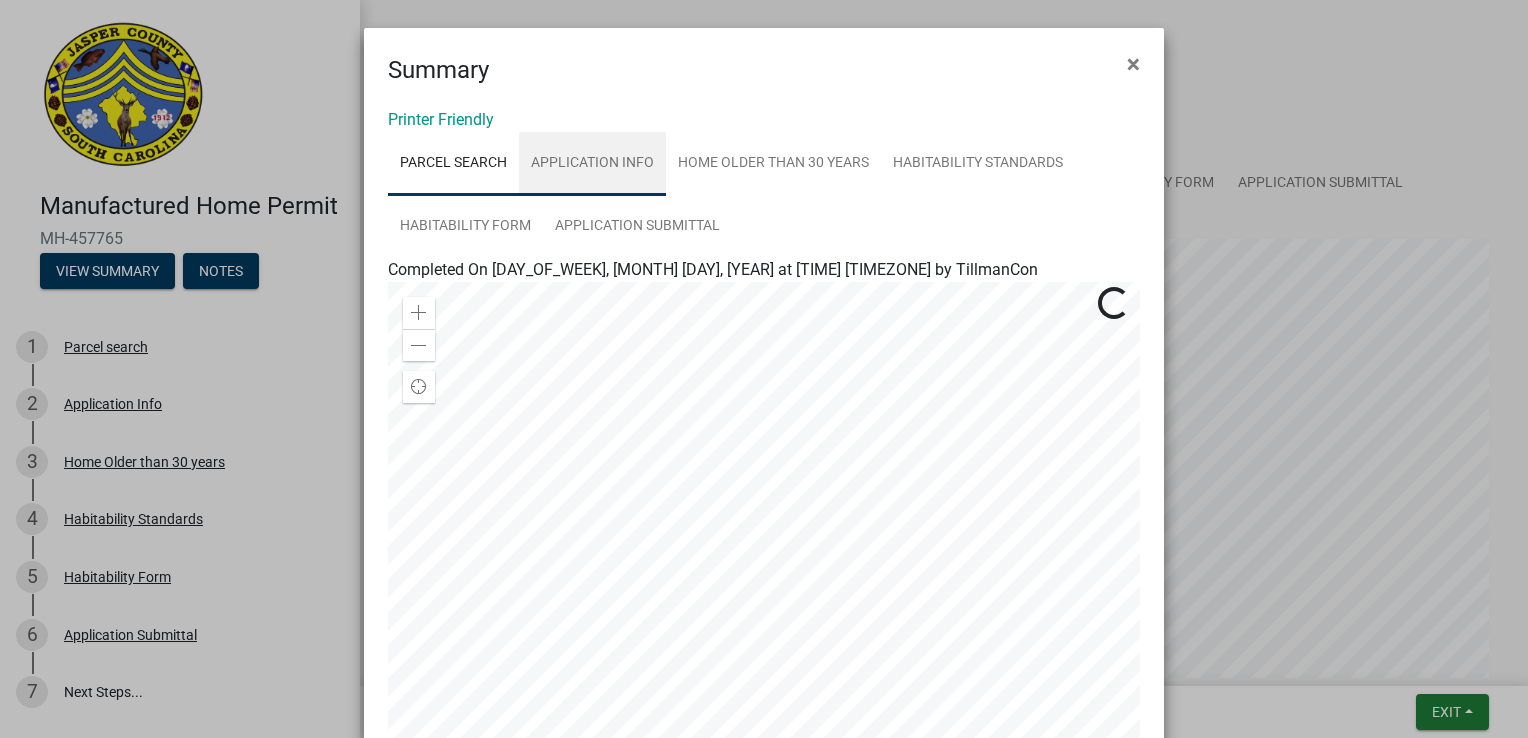 click on "Application Info" at bounding box center (592, 164) 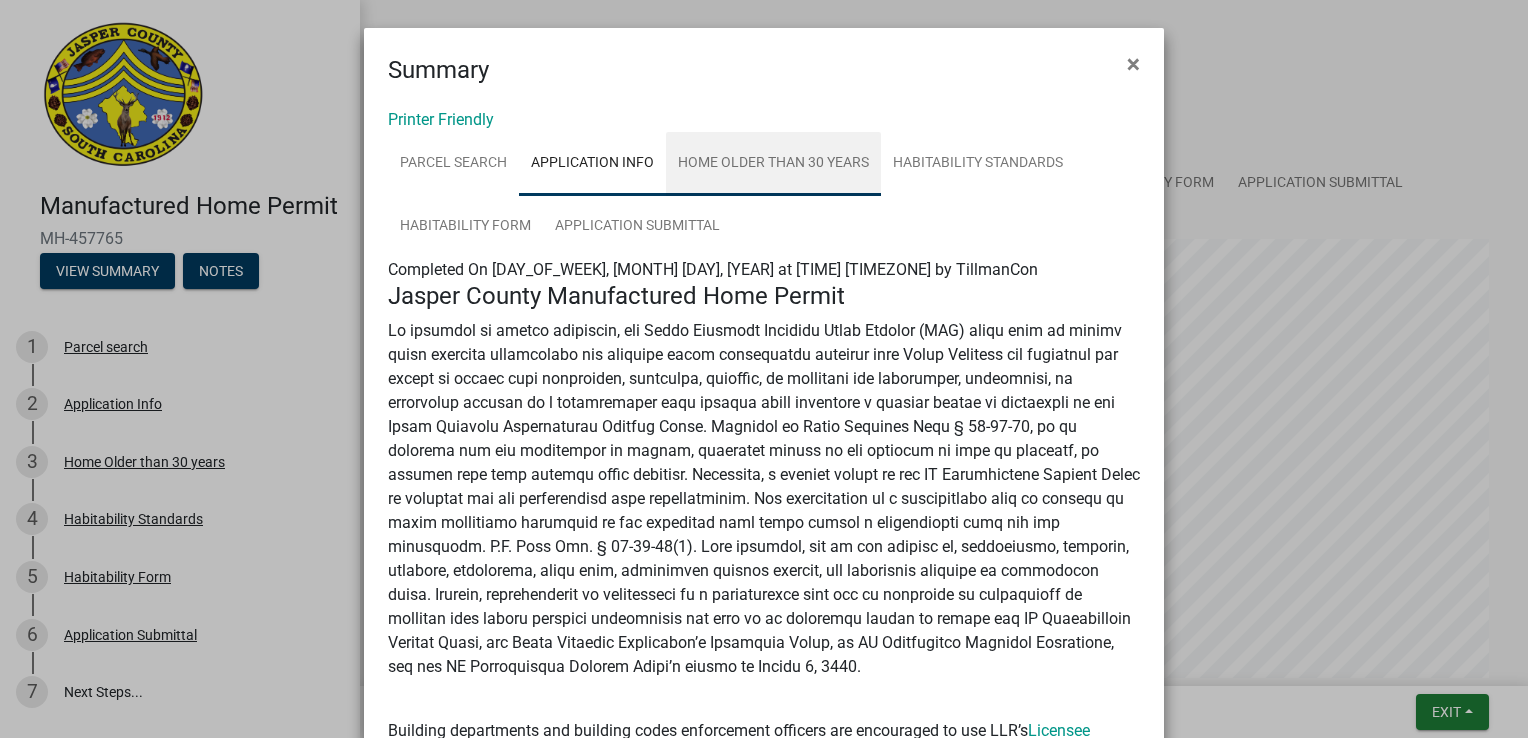 click on "Home Older than 30 years" at bounding box center (773, 164) 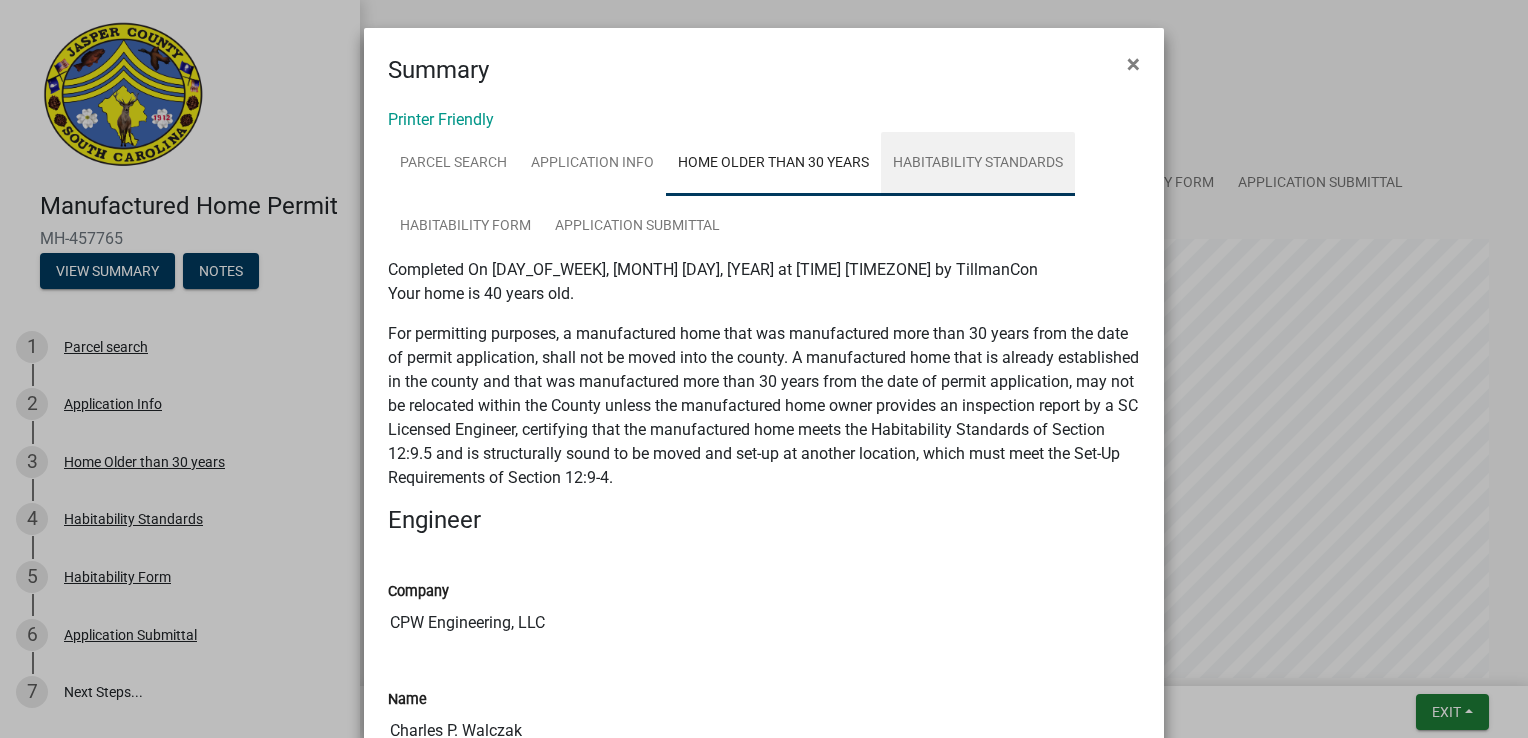 click on "Habitability Standards" at bounding box center (978, 164) 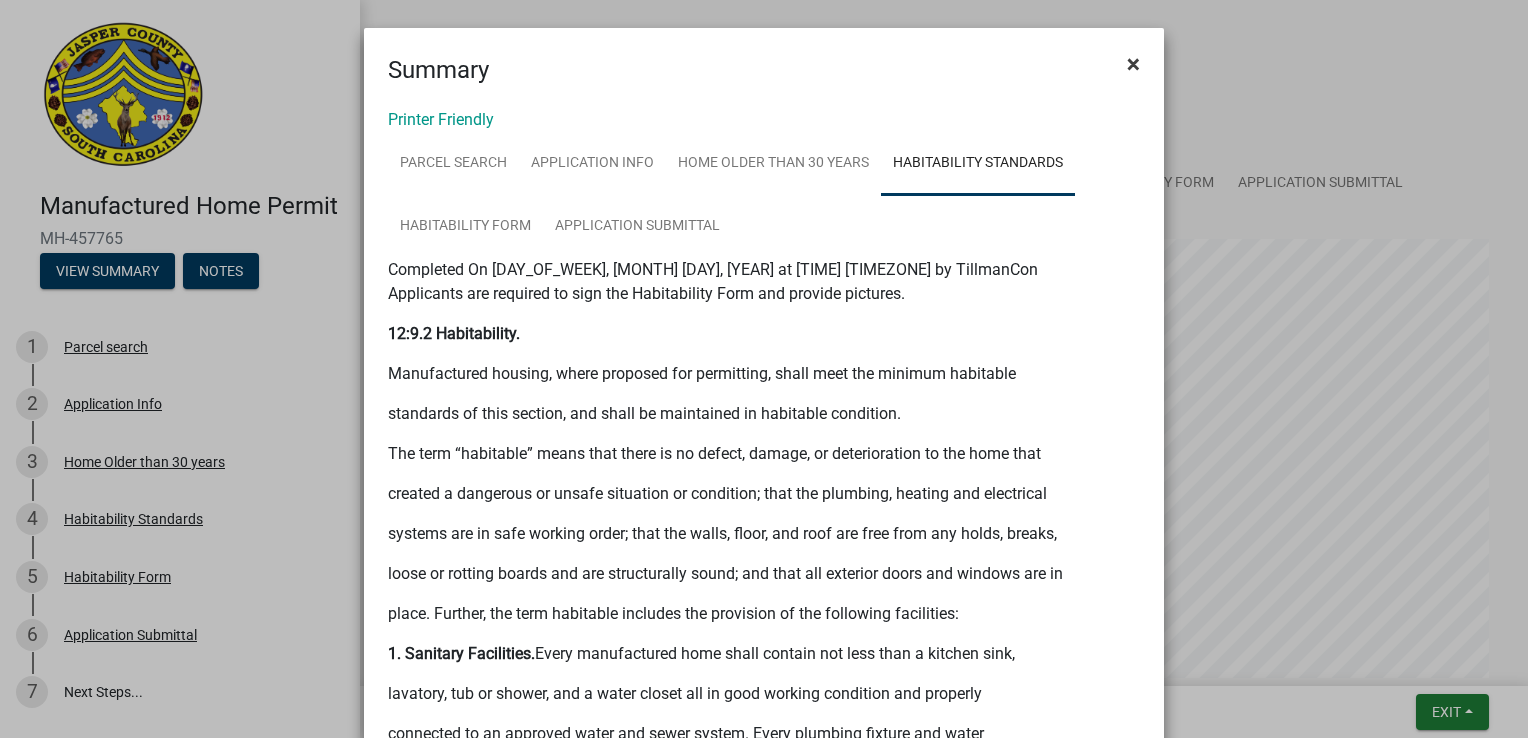 click on "×" 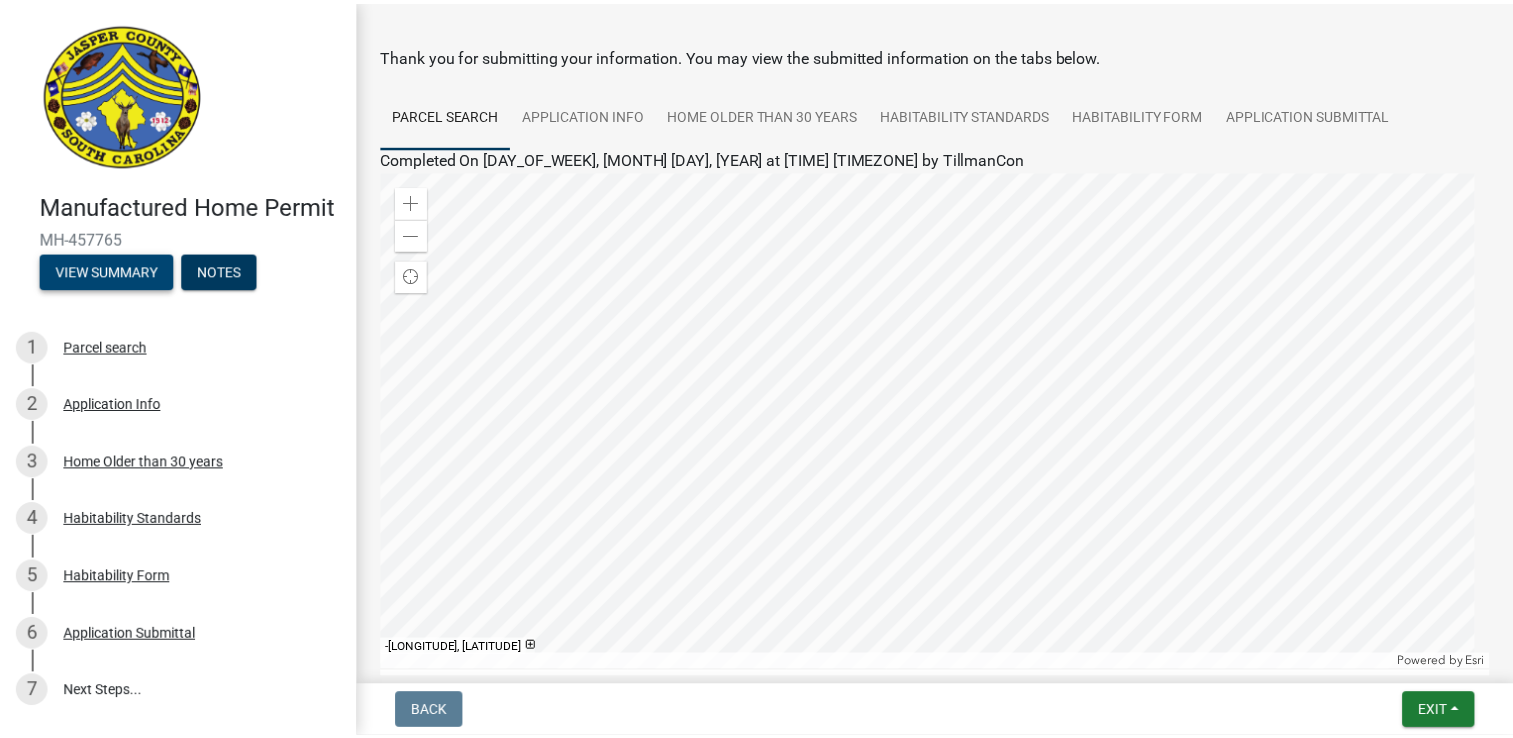 scroll, scrollTop: 276, scrollLeft: 0, axis: vertical 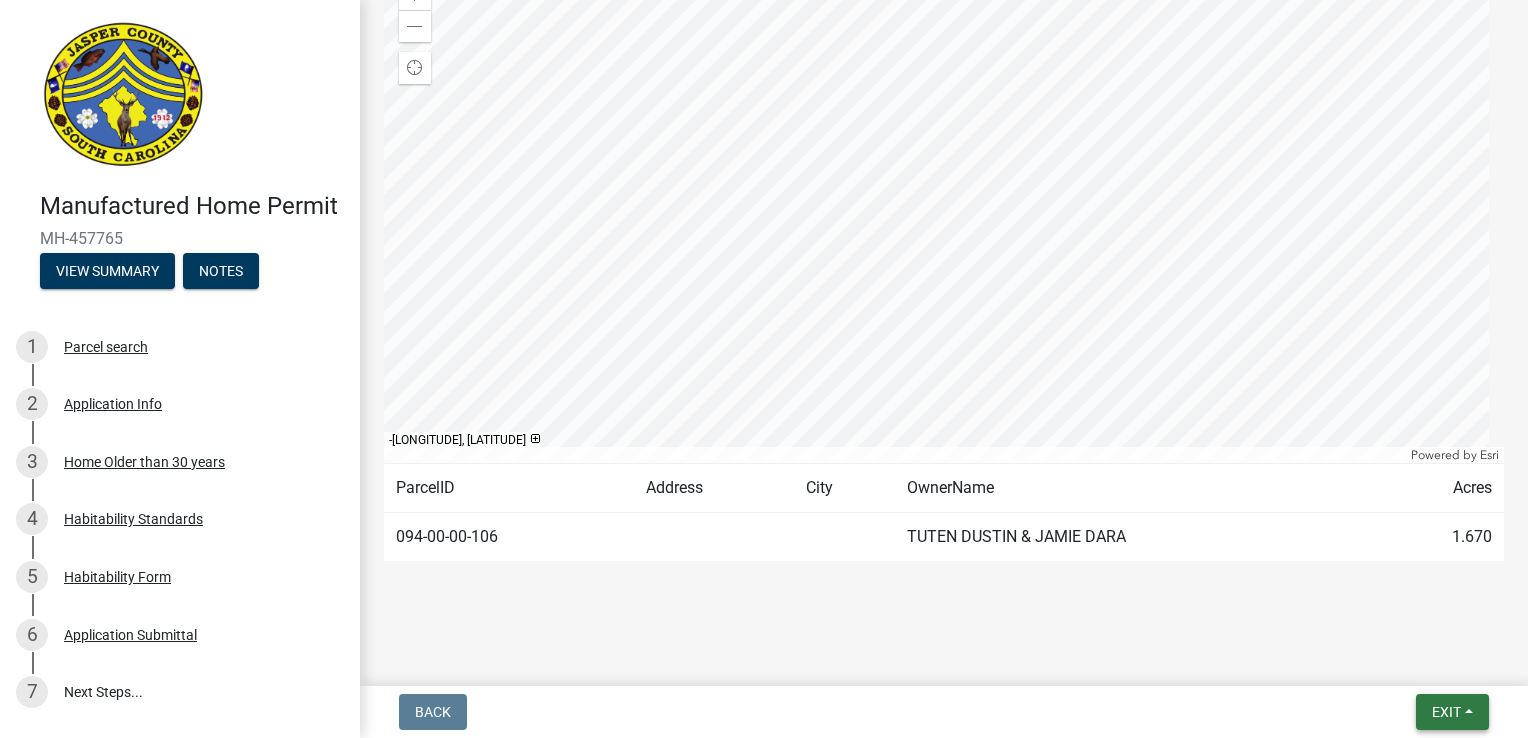 click on "Exit" at bounding box center [1452, 712] 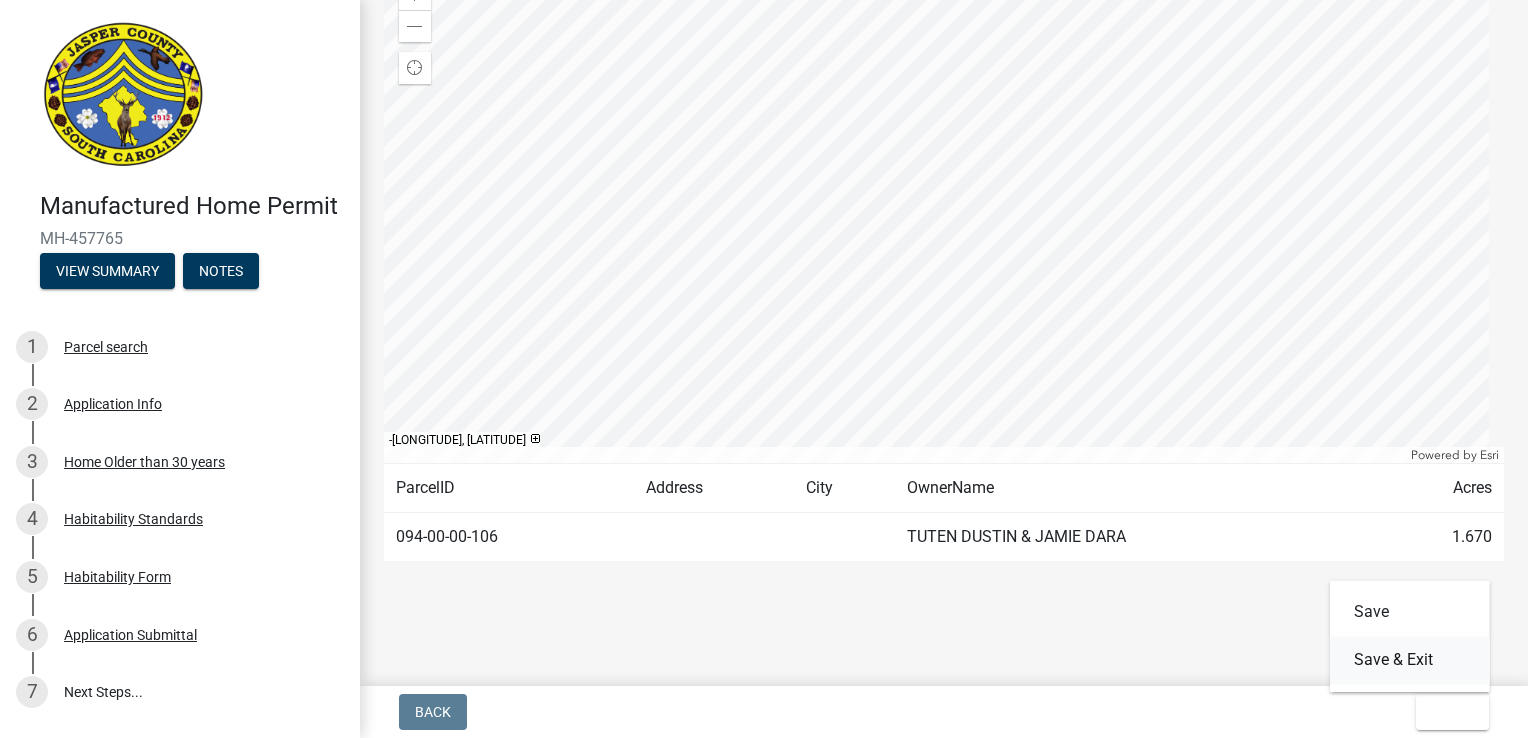 click on "Save & Exit" at bounding box center [1410, 660] 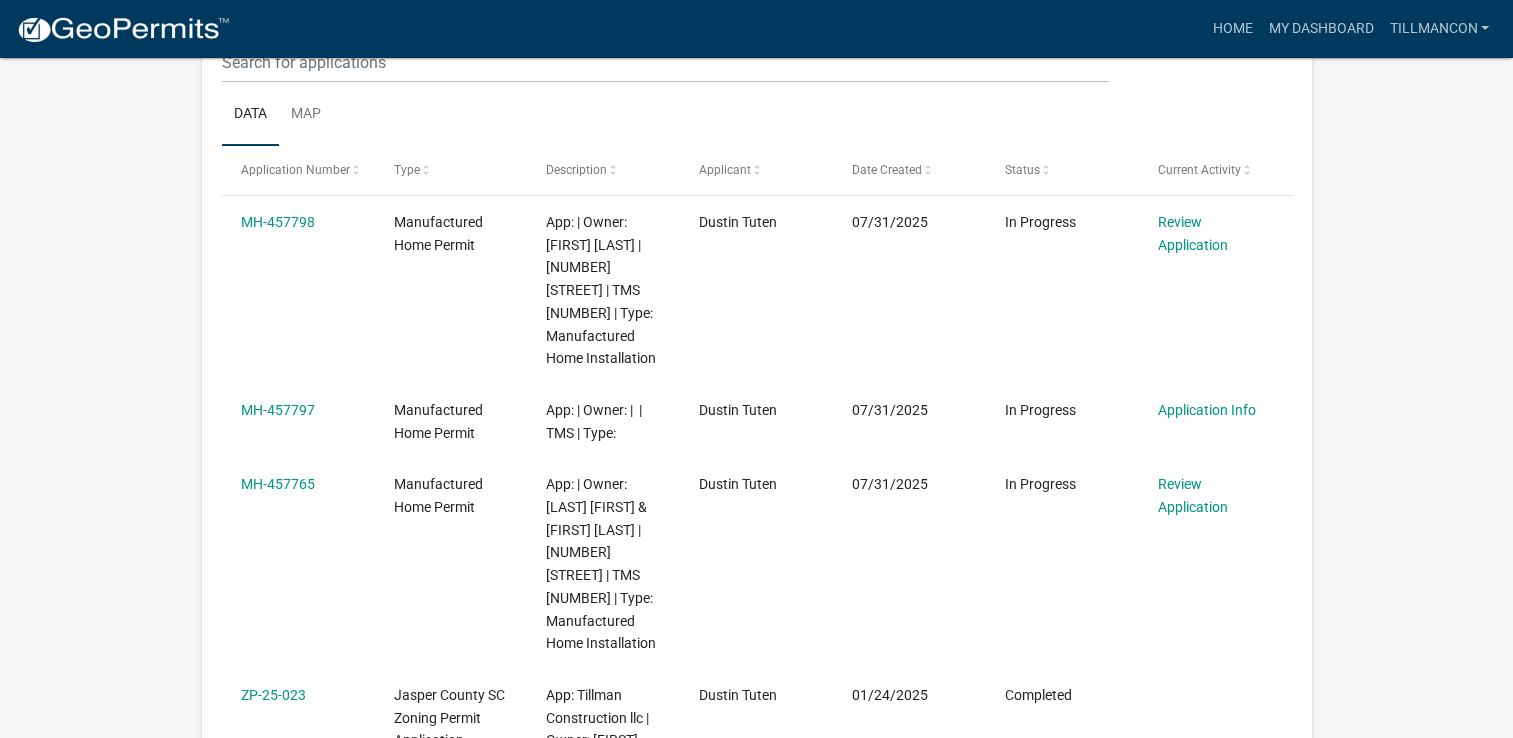 scroll, scrollTop: 400, scrollLeft: 0, axis: vertical 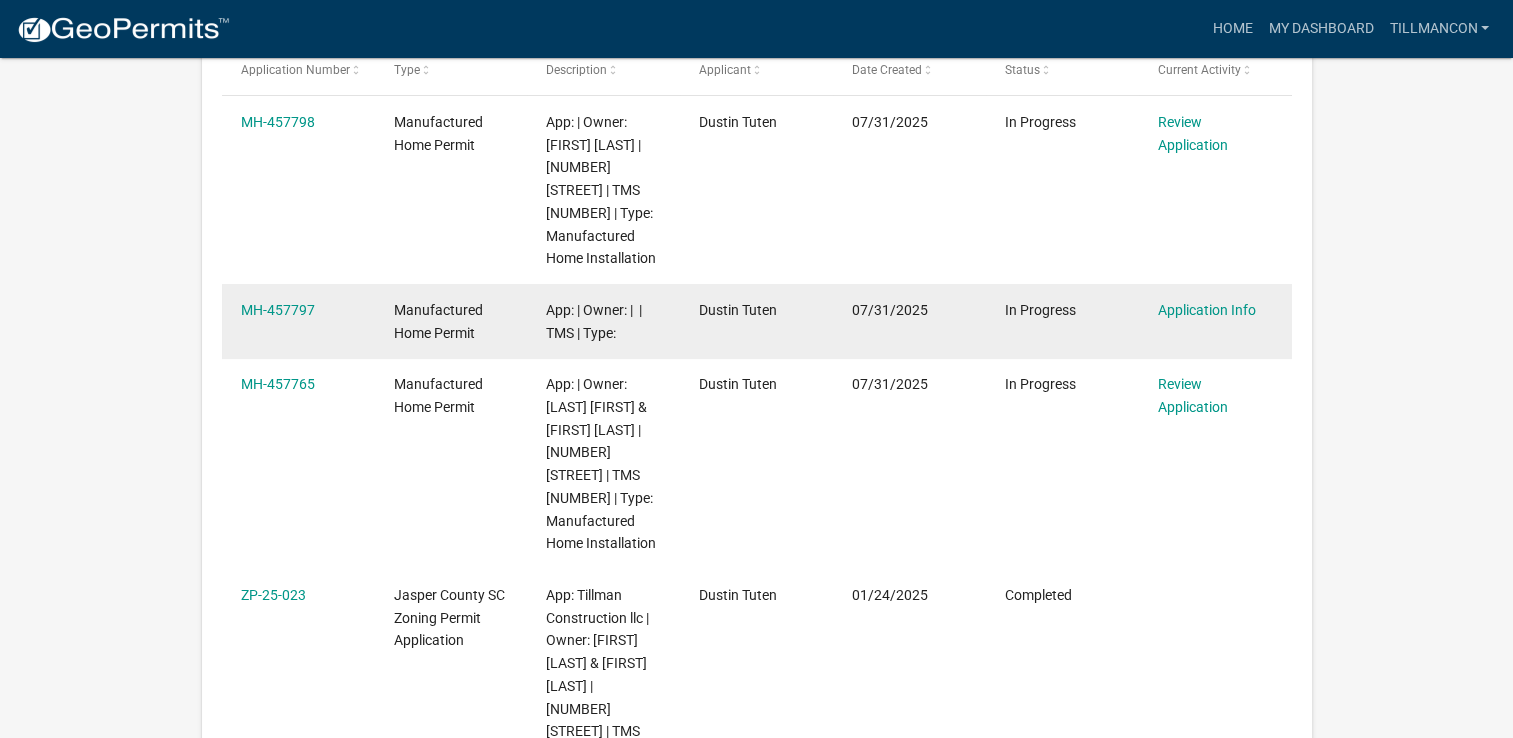 click on "MH-457797" 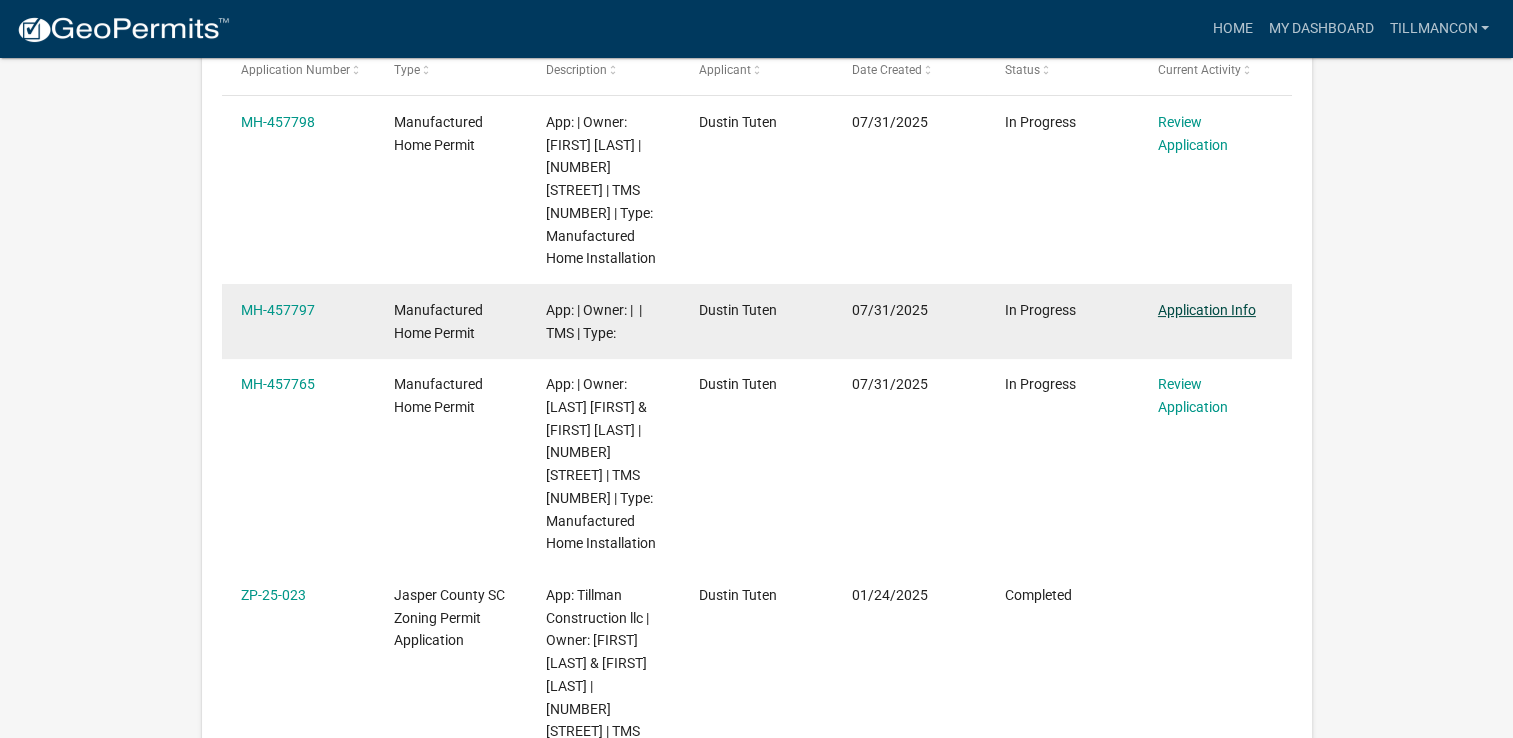 click on "Application Info" 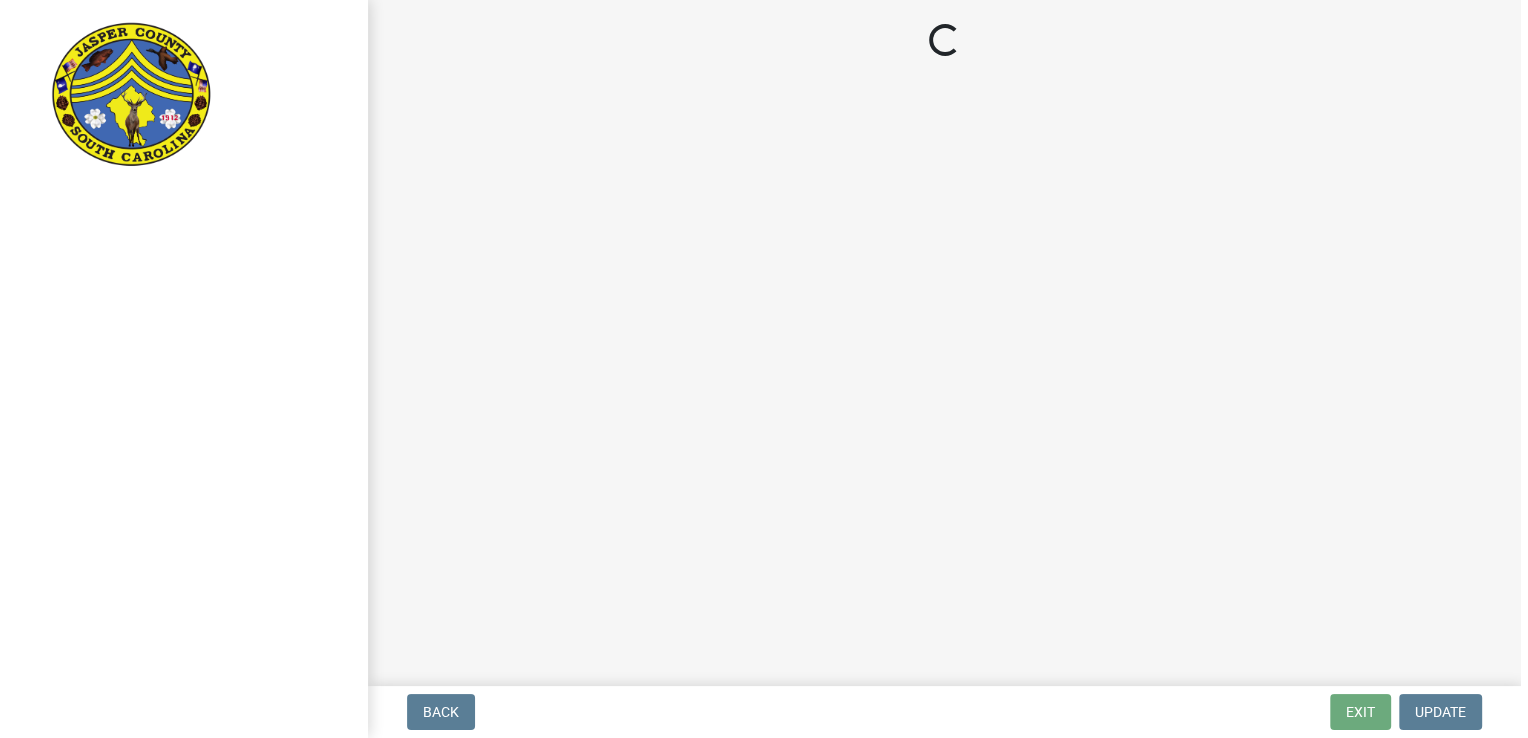 scroll, scrollTop: 0, scrollLeft: 0, axis: both 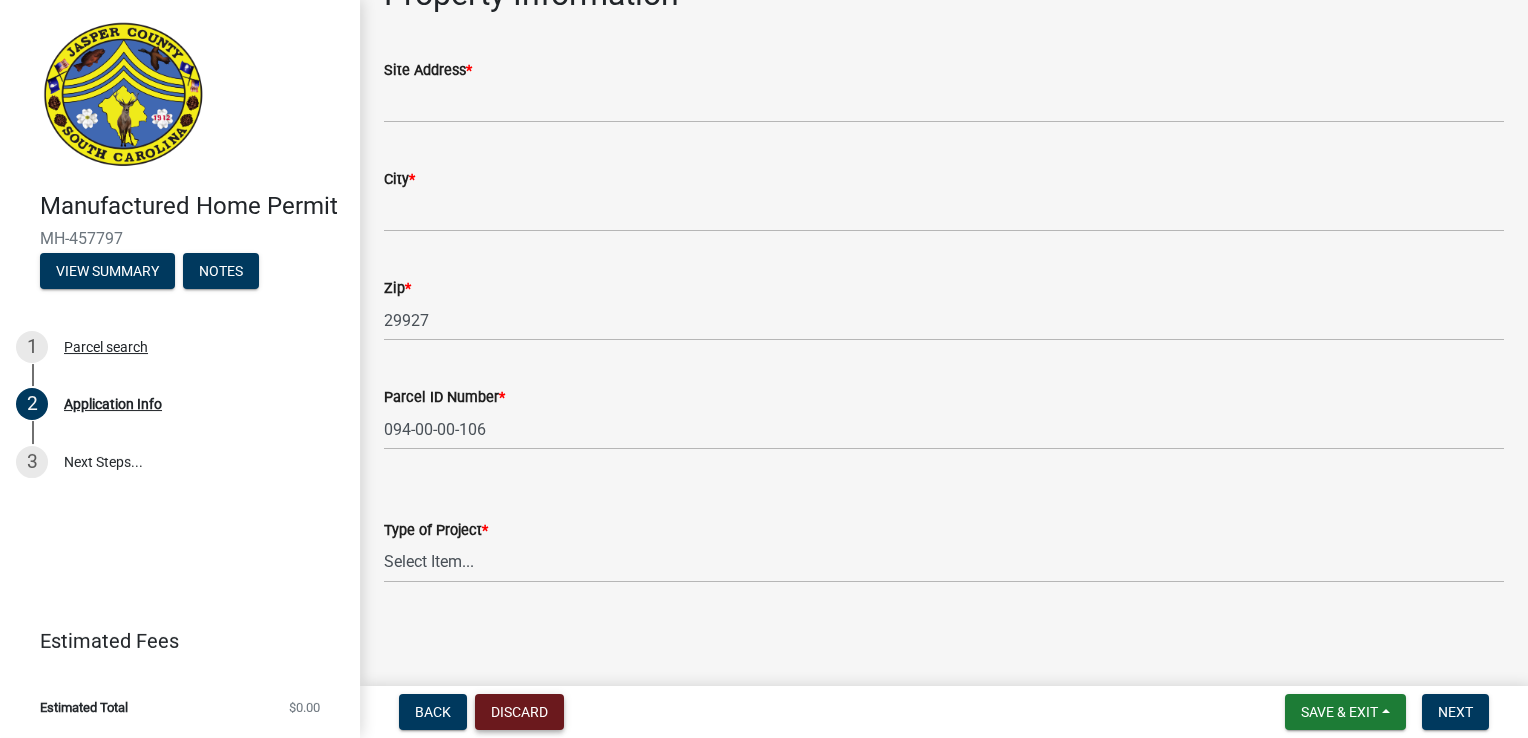 click on "Discard" at bounding box center (519, 712) 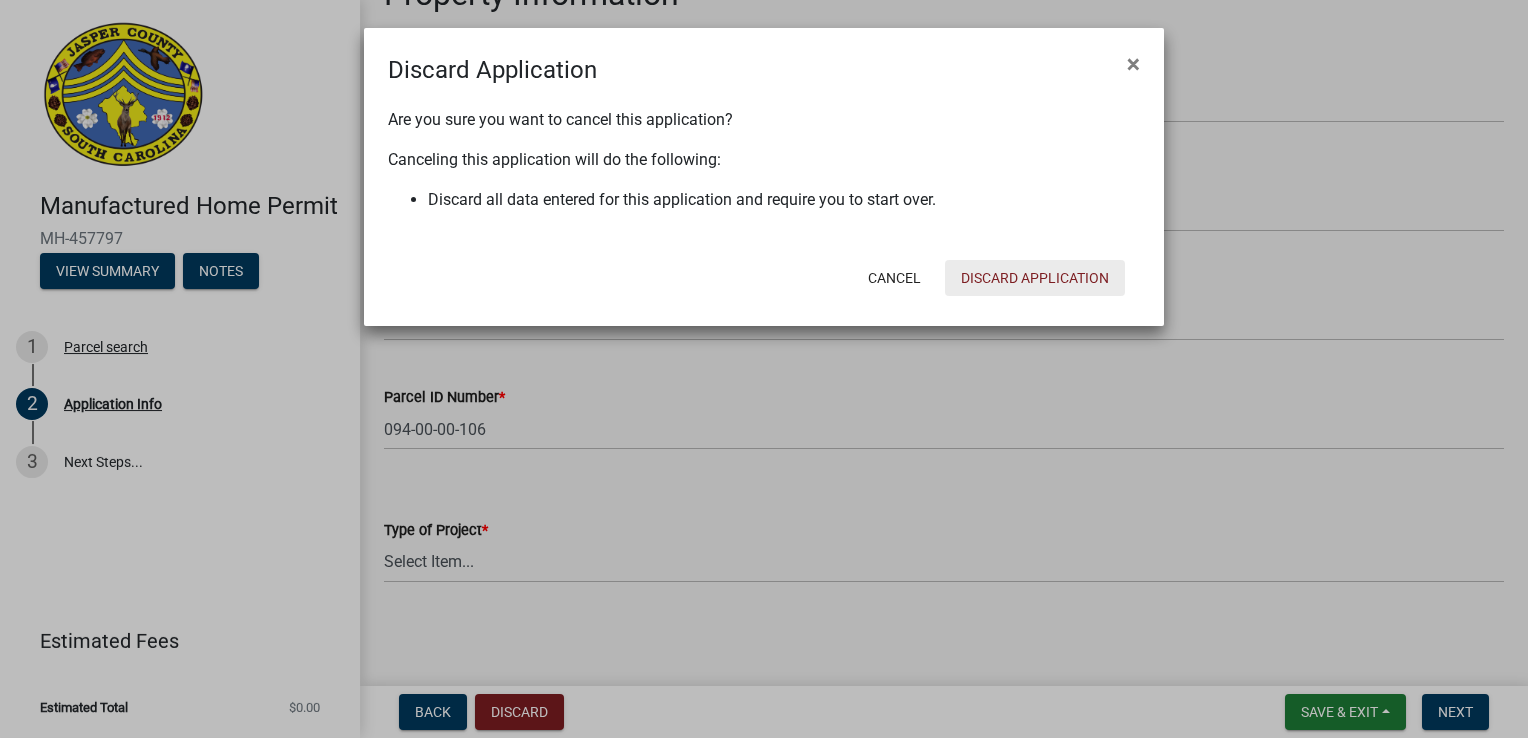 click on "Discard Application" 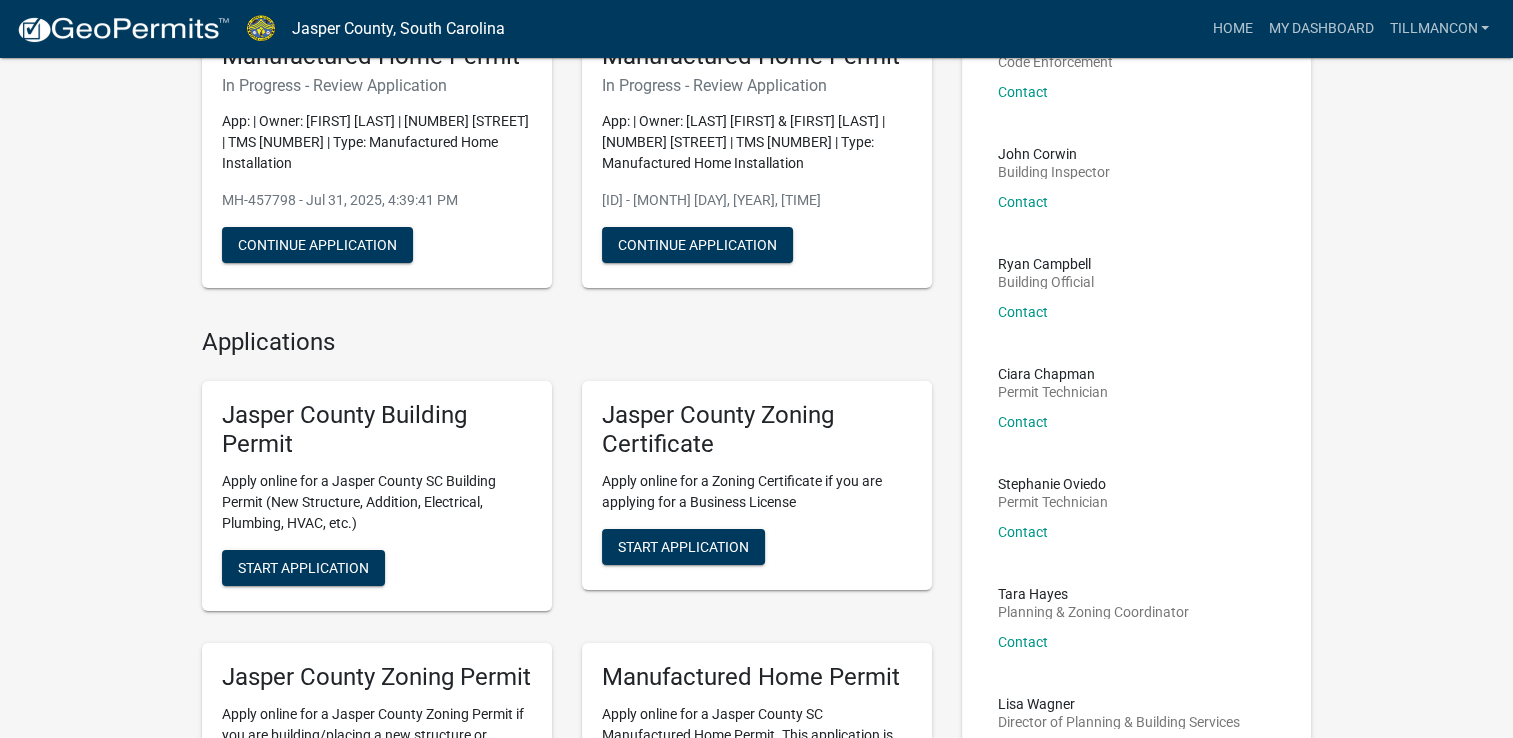 scroll, scrollTop: 0, scrollLeft: 0, axis: both 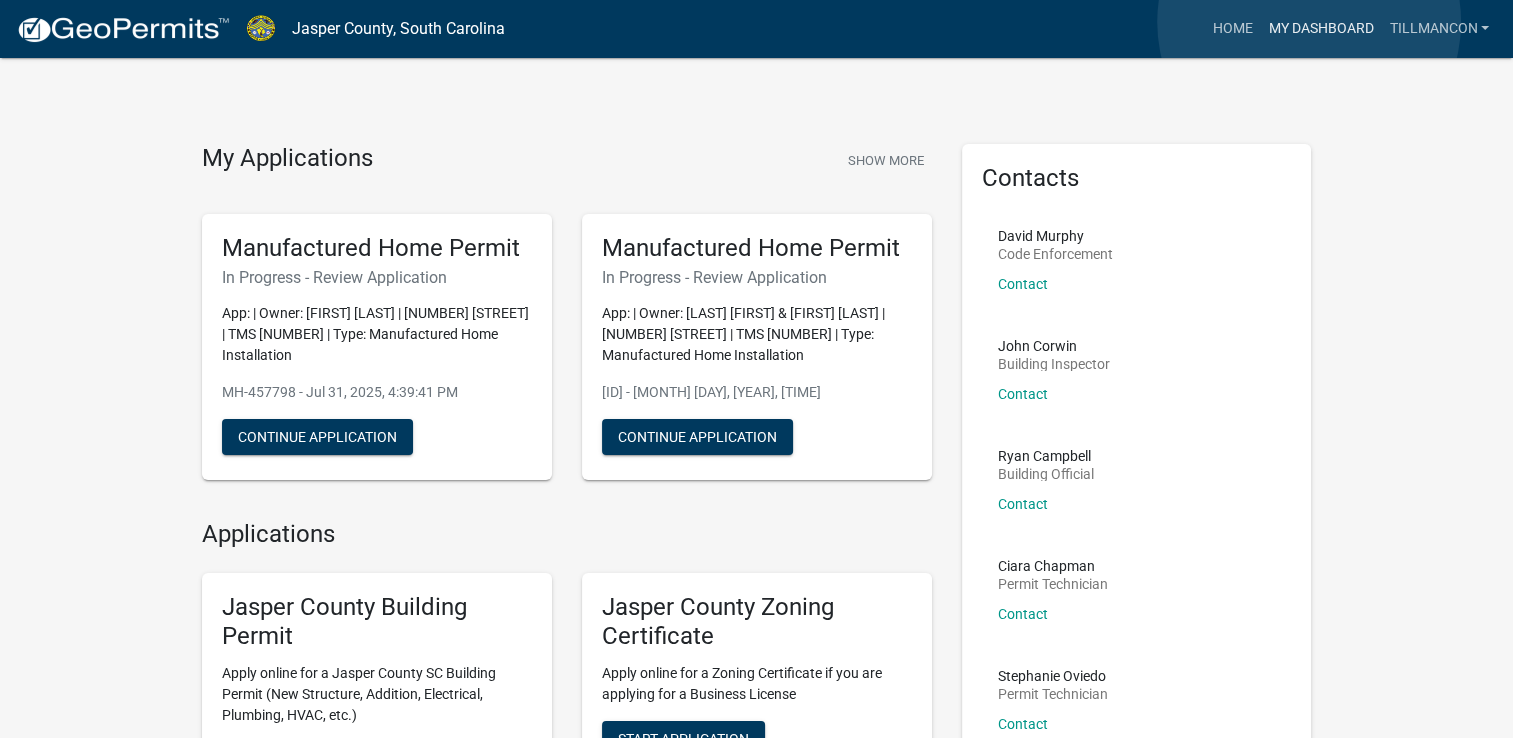 click on "My Dashboard" at bounding box center [1320, 29] 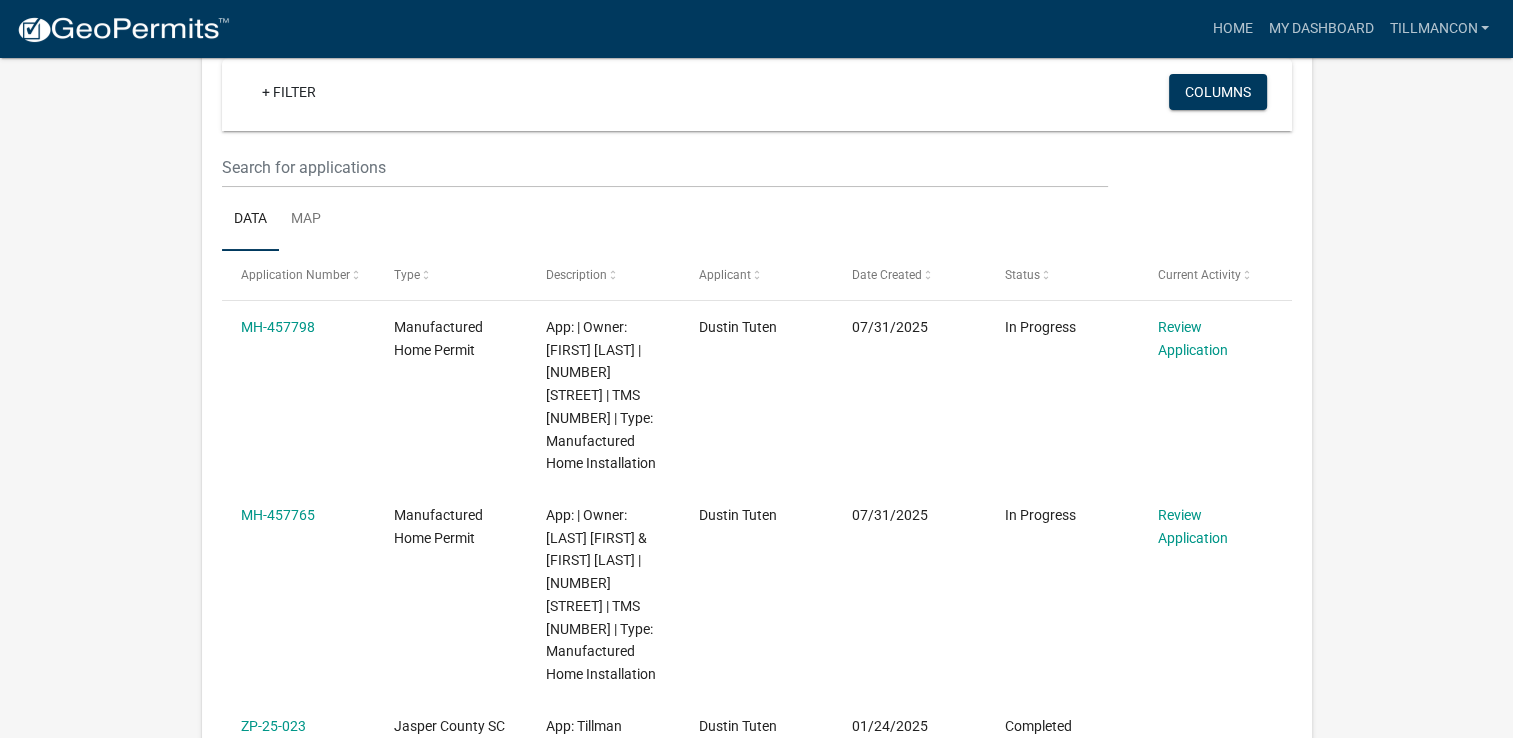 scroll, scrollTop: 200, scrollLeft: 0, axis: vertical 